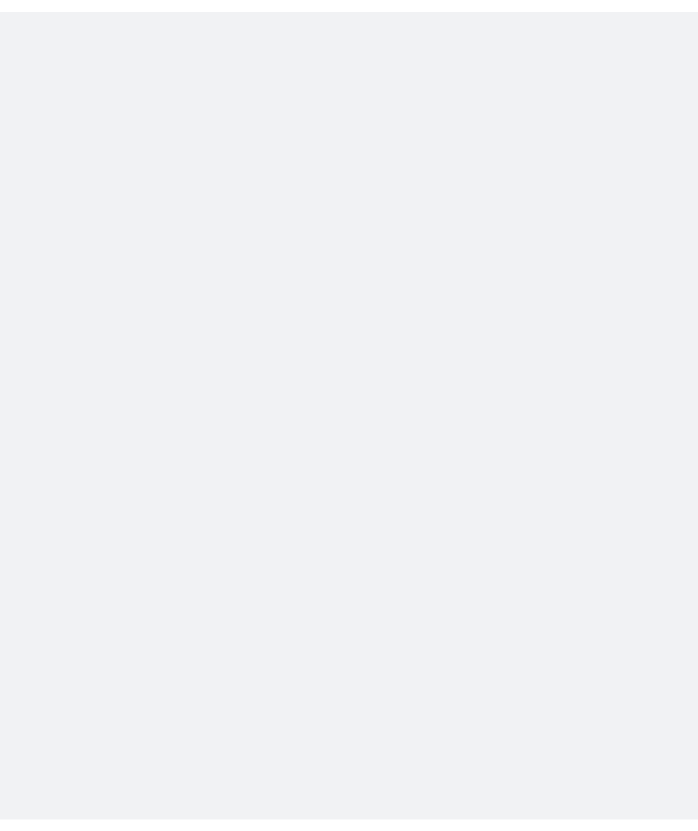 scroll, scrollTop: 0, scrollLeft: 0, axis: both 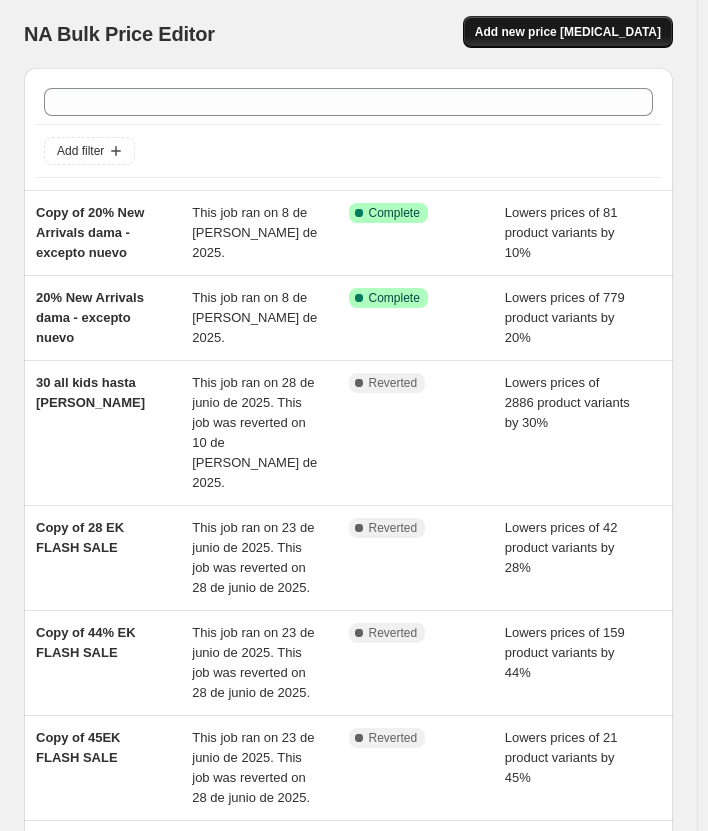 click on "Add new price [MEDICAL_DATA]" at bounding box center (568, 32) 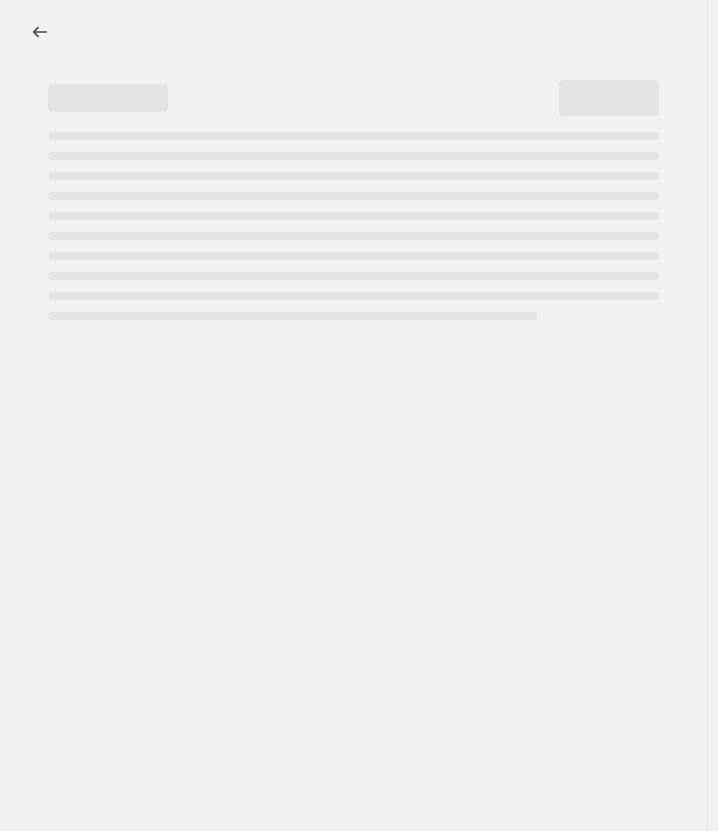 select on "percentage" 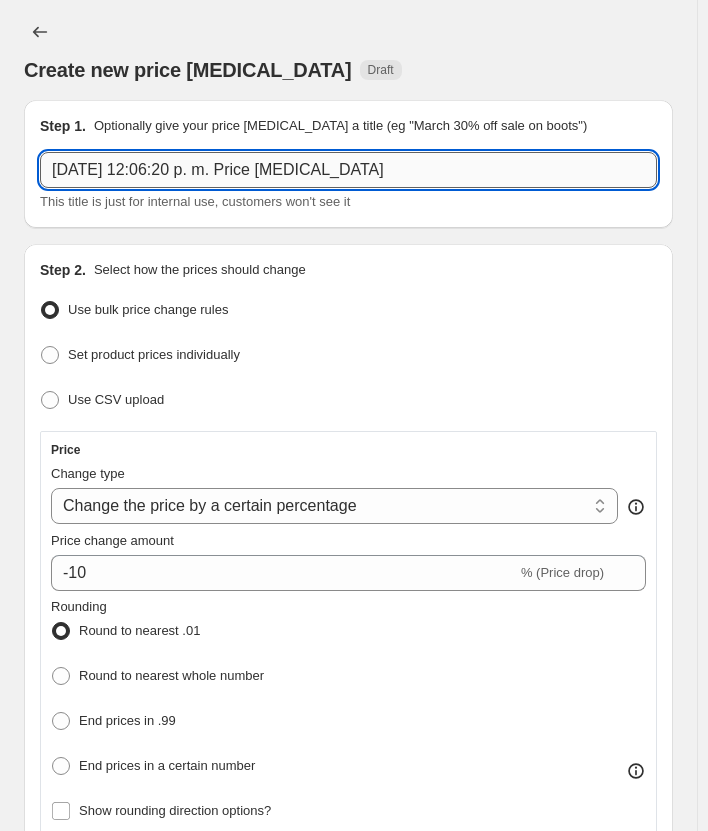 click on "10 jul. 2025, 12:06:20 p. m. Price change job" at bounding box center (348, 170) 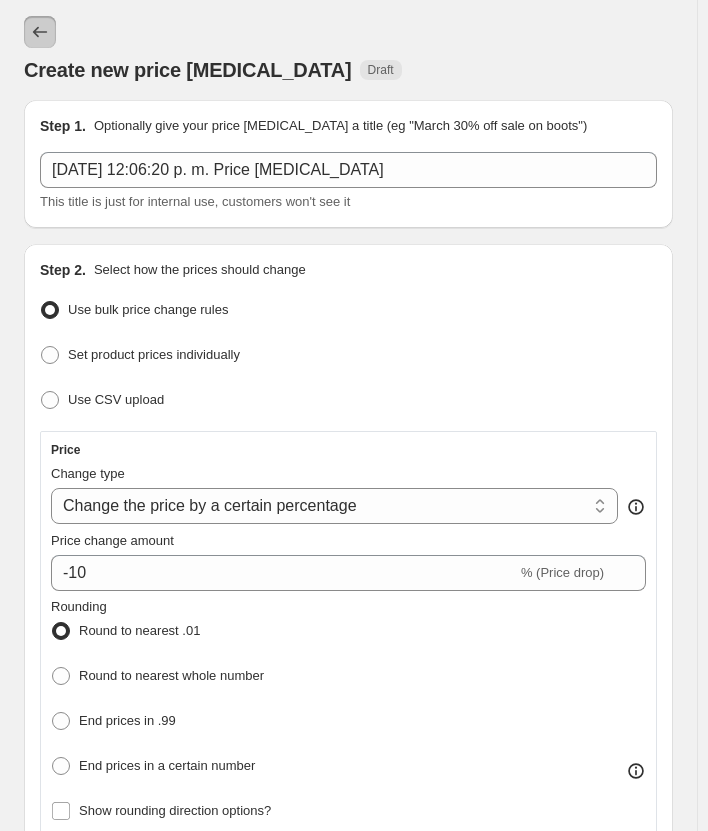 click 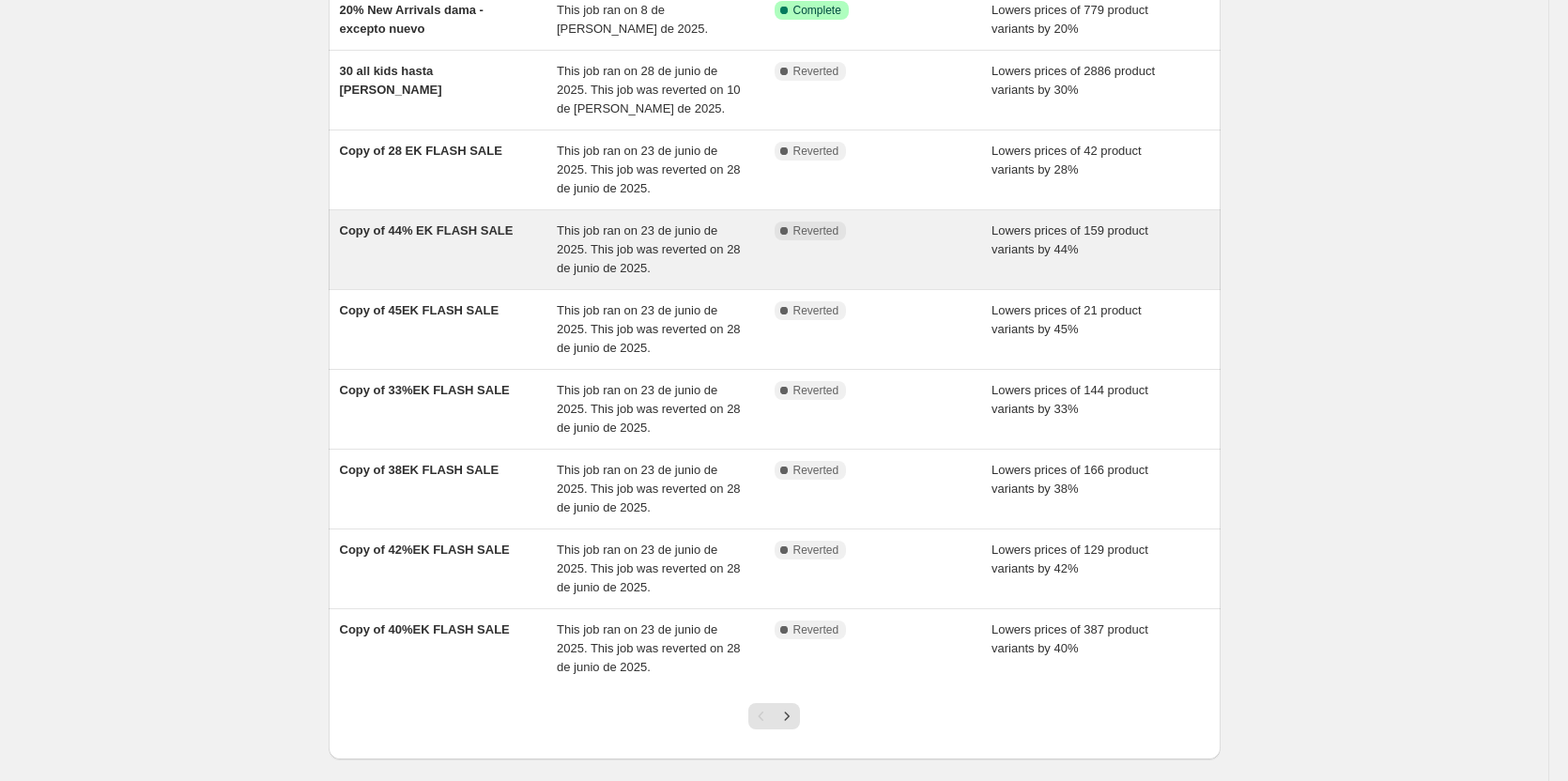 scroll, scrollTop: 242, scrollLeft: 0, axis: vertical 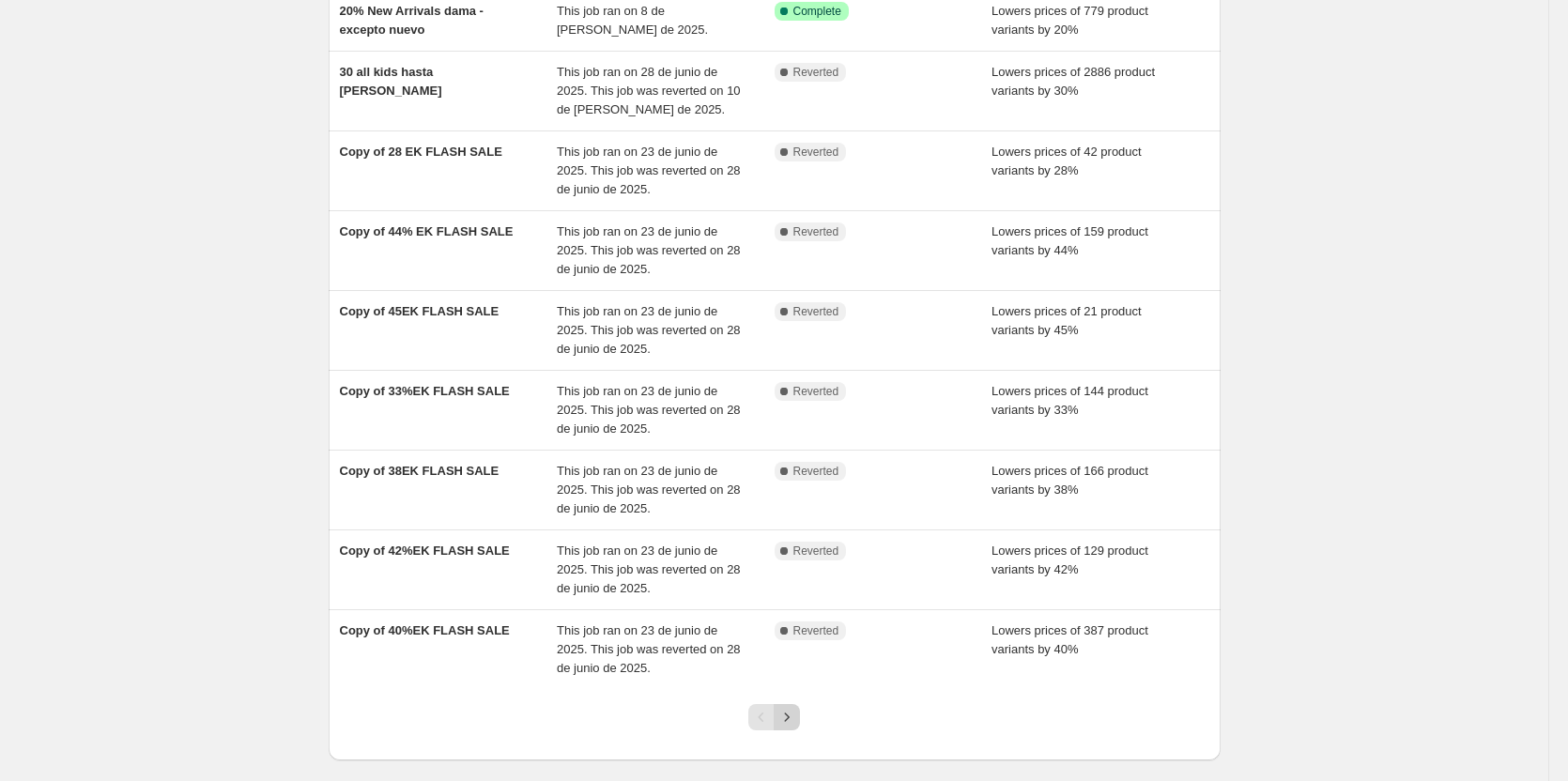 click at bounding box center [787, 717] 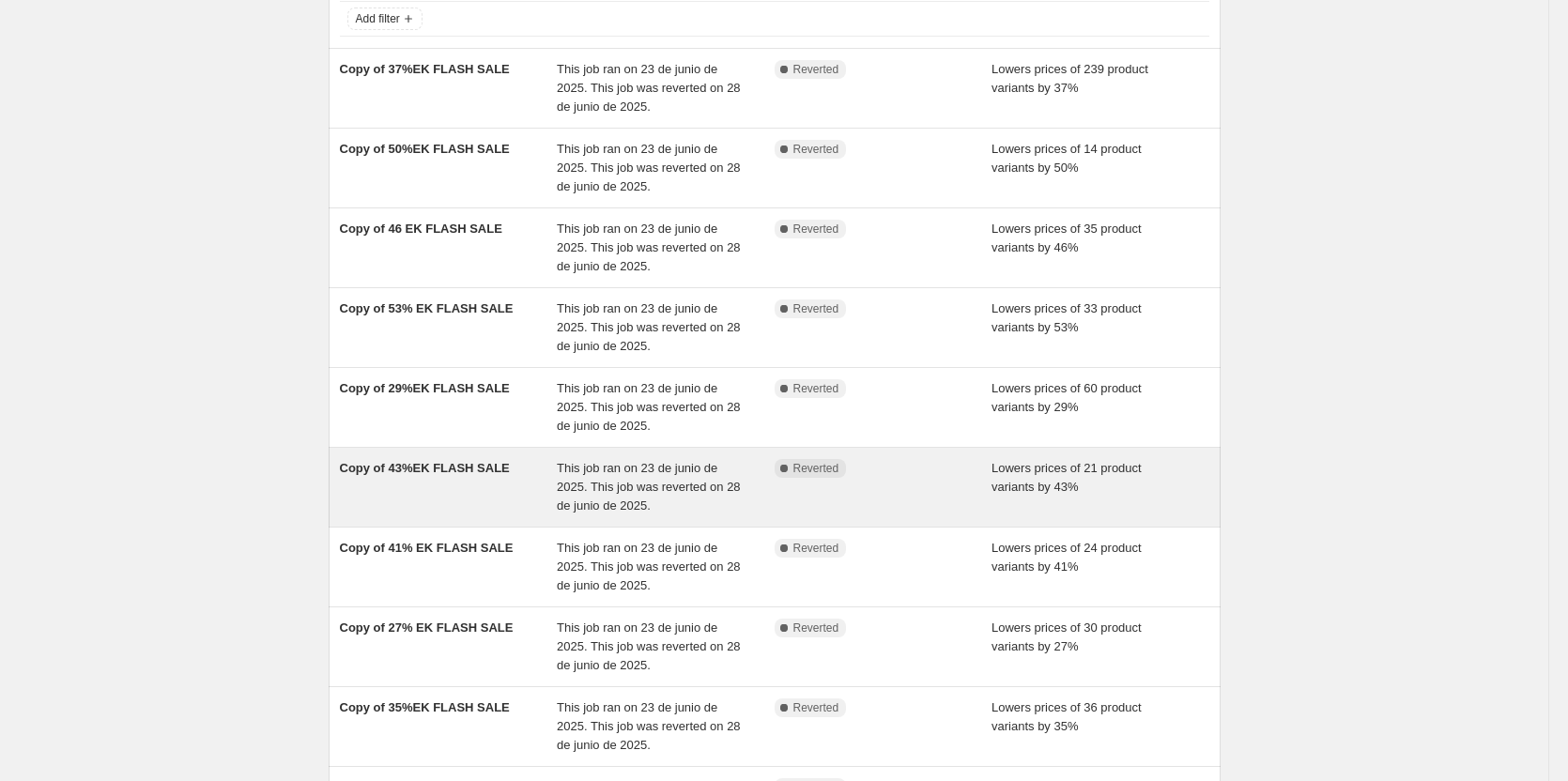 scroll, scrollTop: 374, scrollLeft: 0, axis: vertical 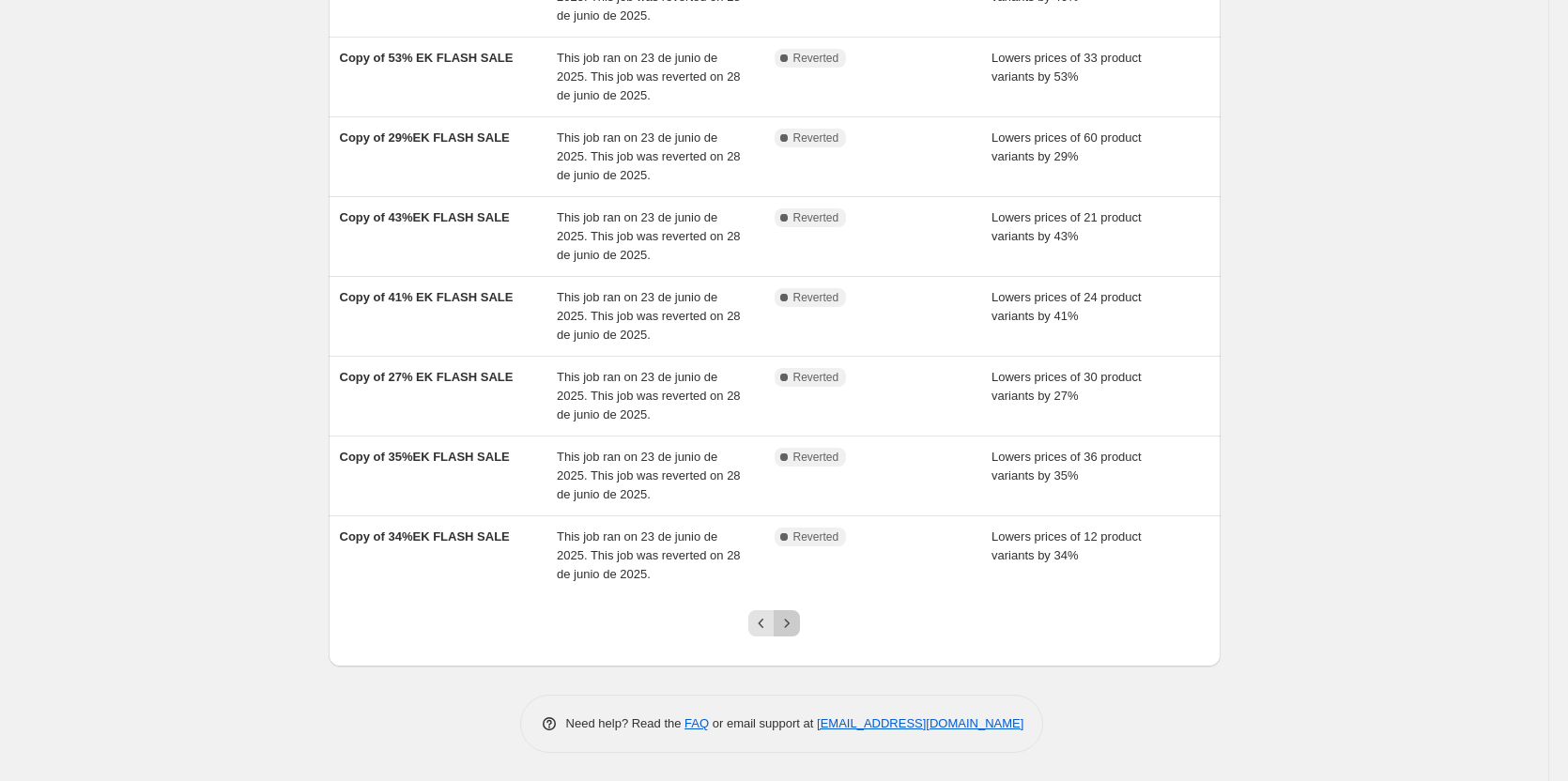 click 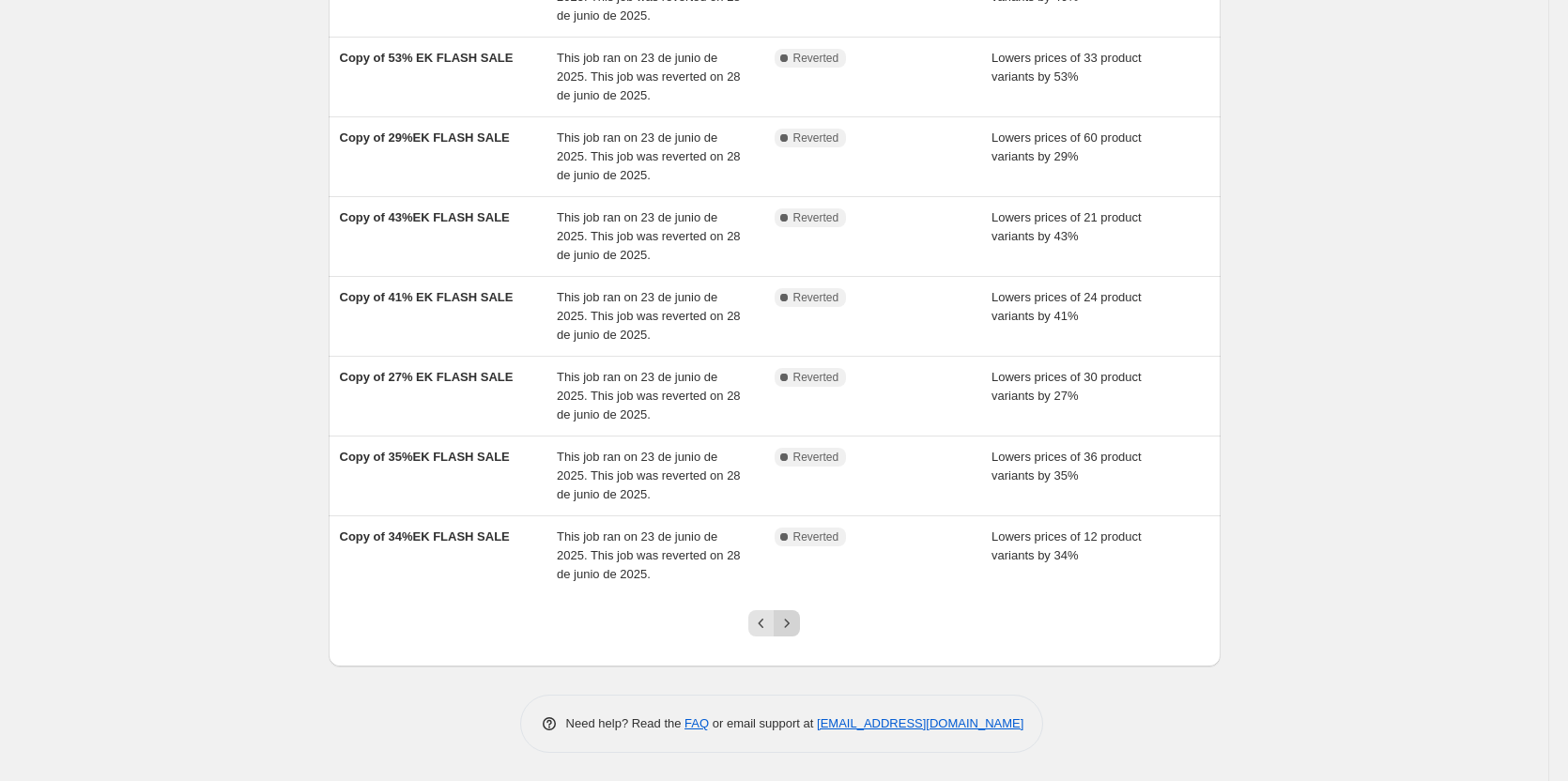 scroll, scrollTop: 0, scrollLeft: 0, axis: both 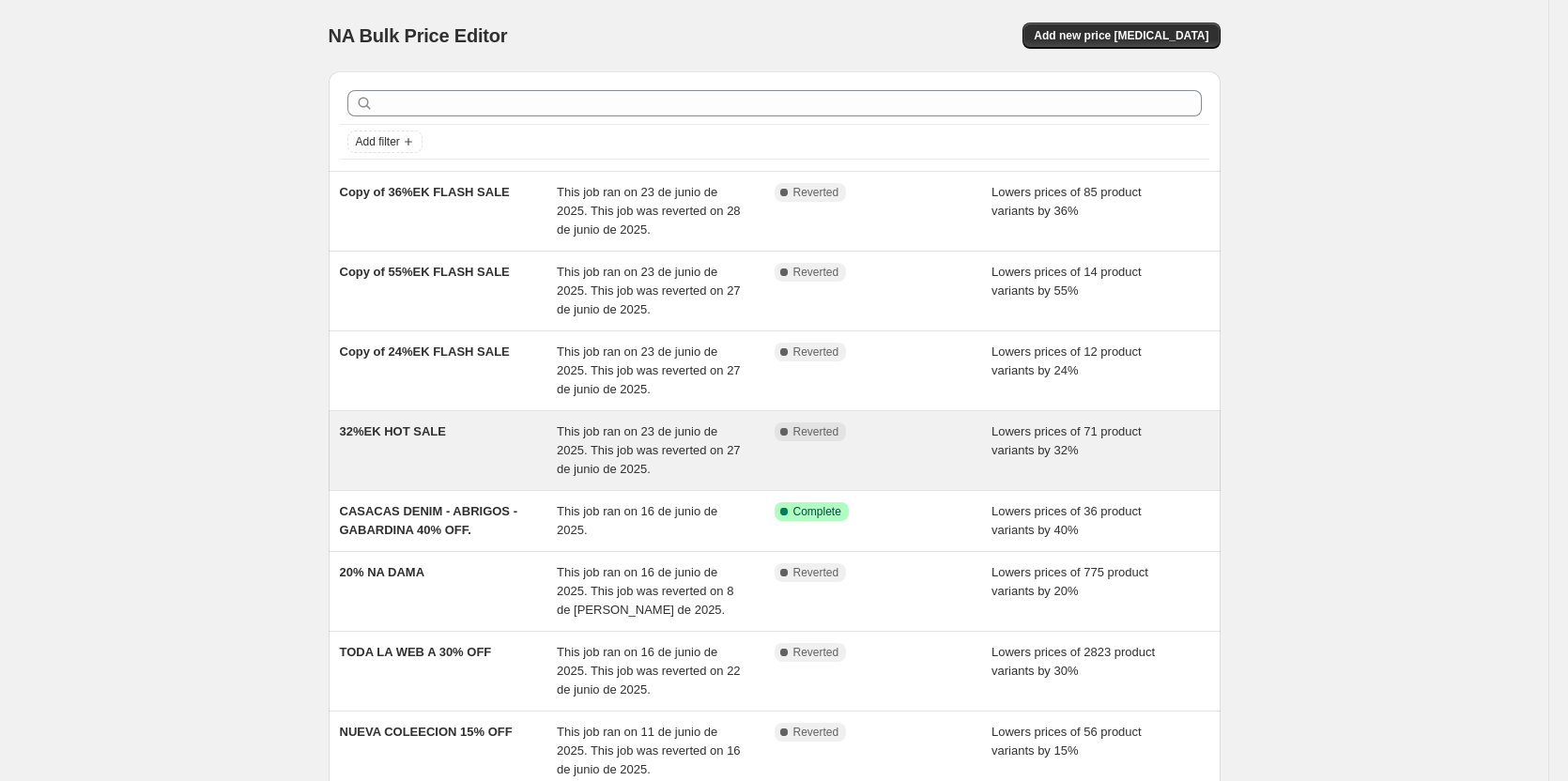 click on "32%EK HOT SALE" at bounding box center [449, 451] 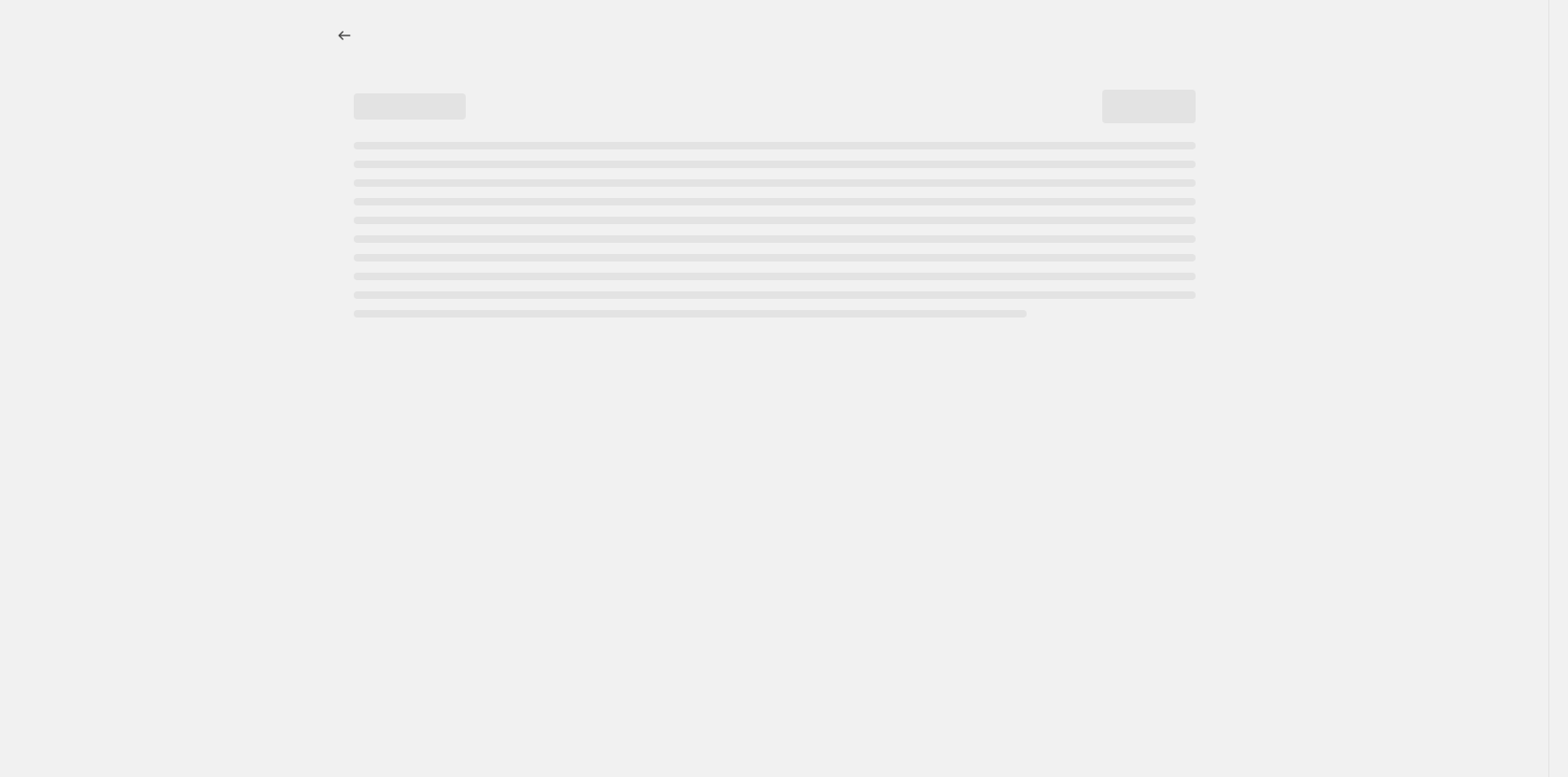 select on "percentage" 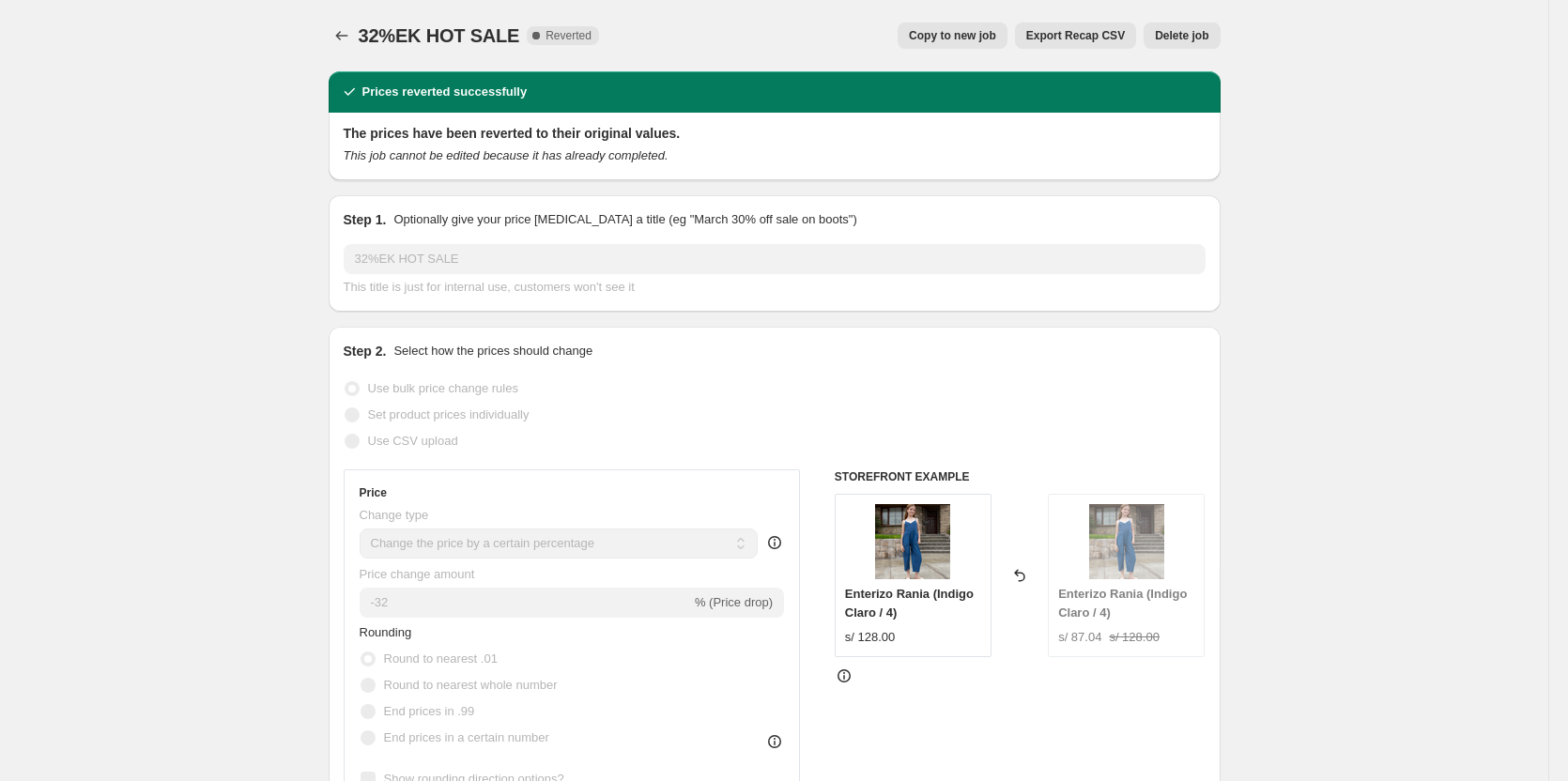 click on "Copy to new job" at bounding box center [952, 36] 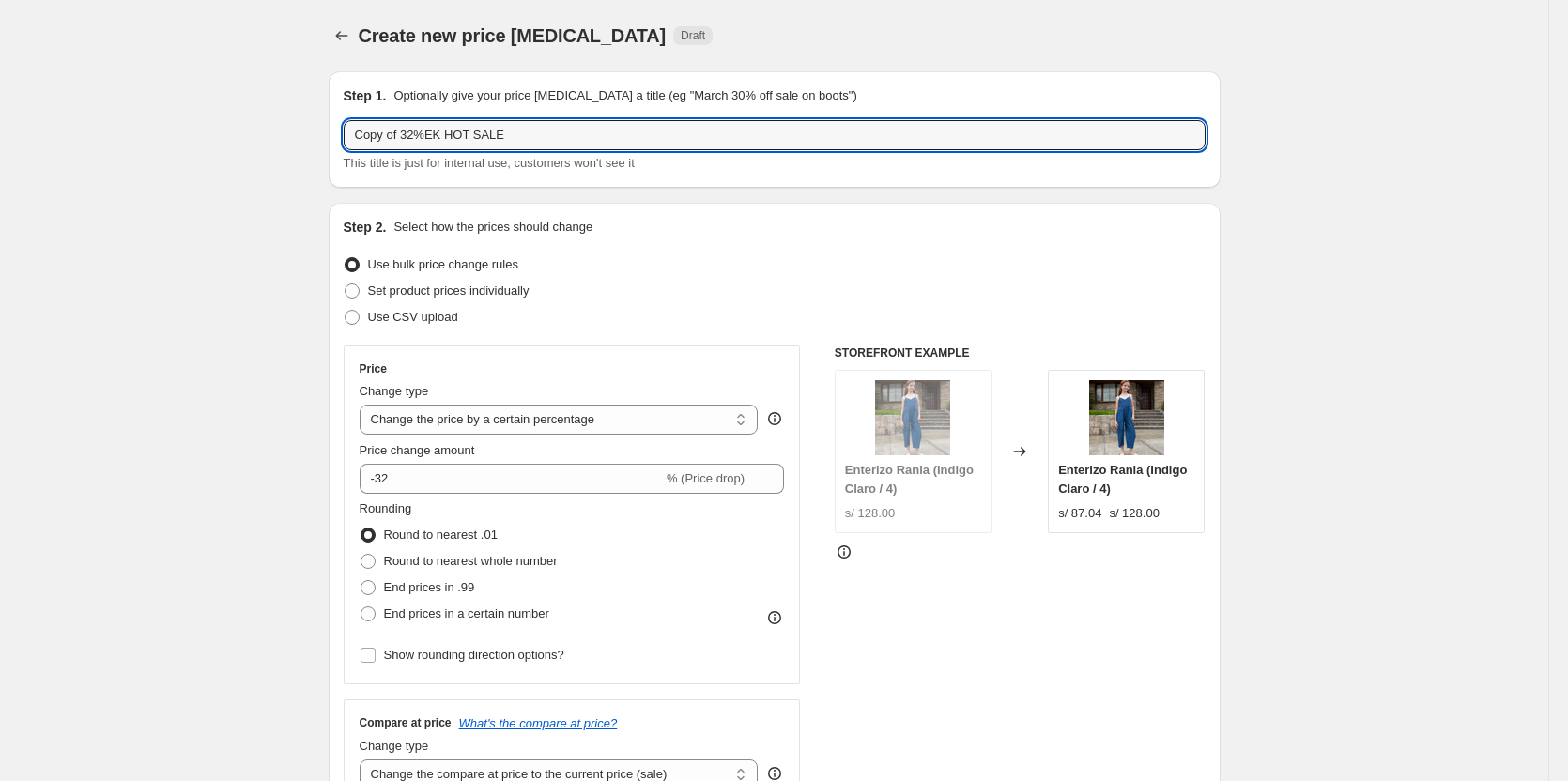 drag, startPoint x: 508, startPoint y: 136, endPoint x: 288, endPoint y: 149, distance: 220.38376 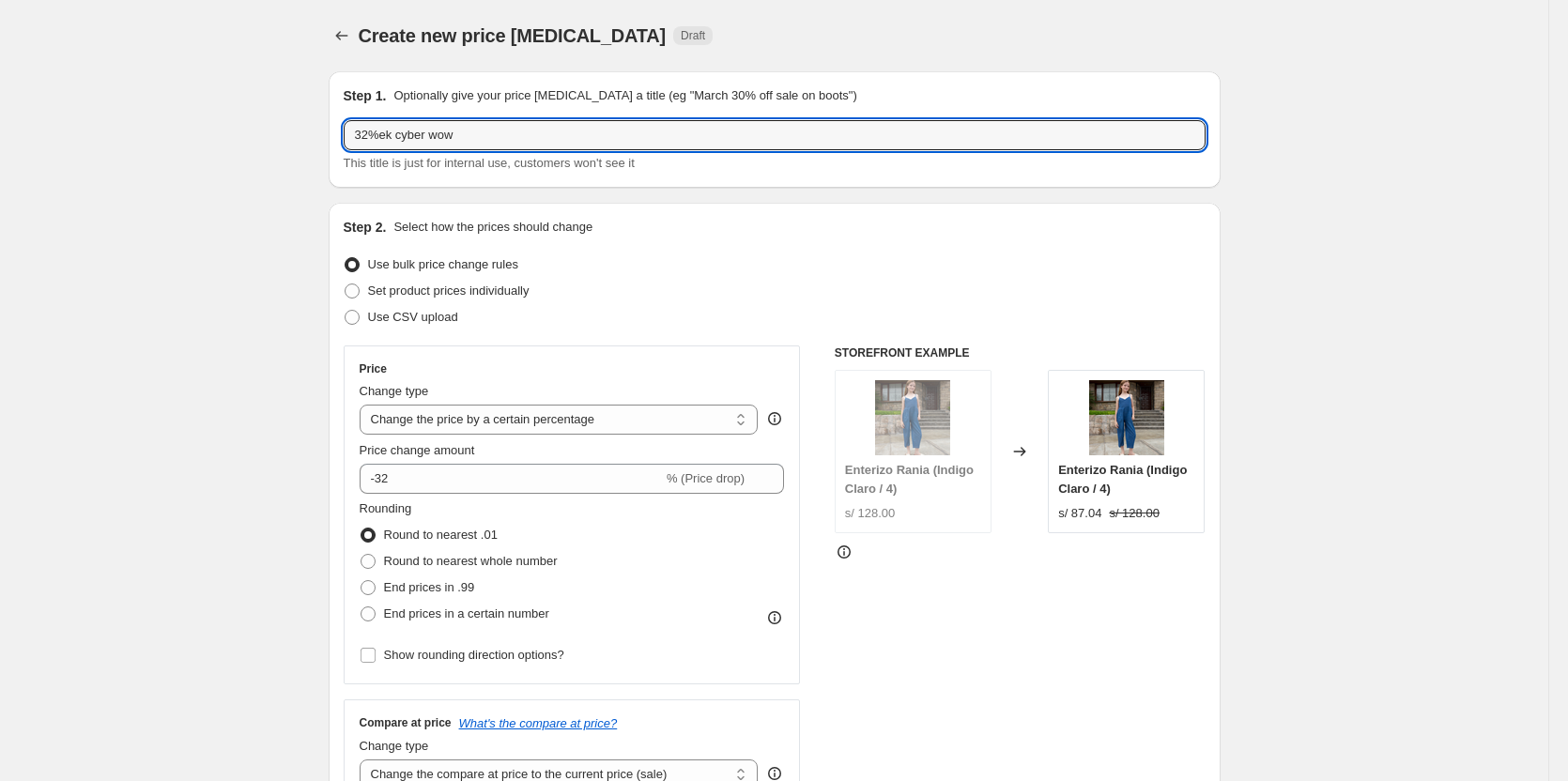 type on "32%ek cyber wow" 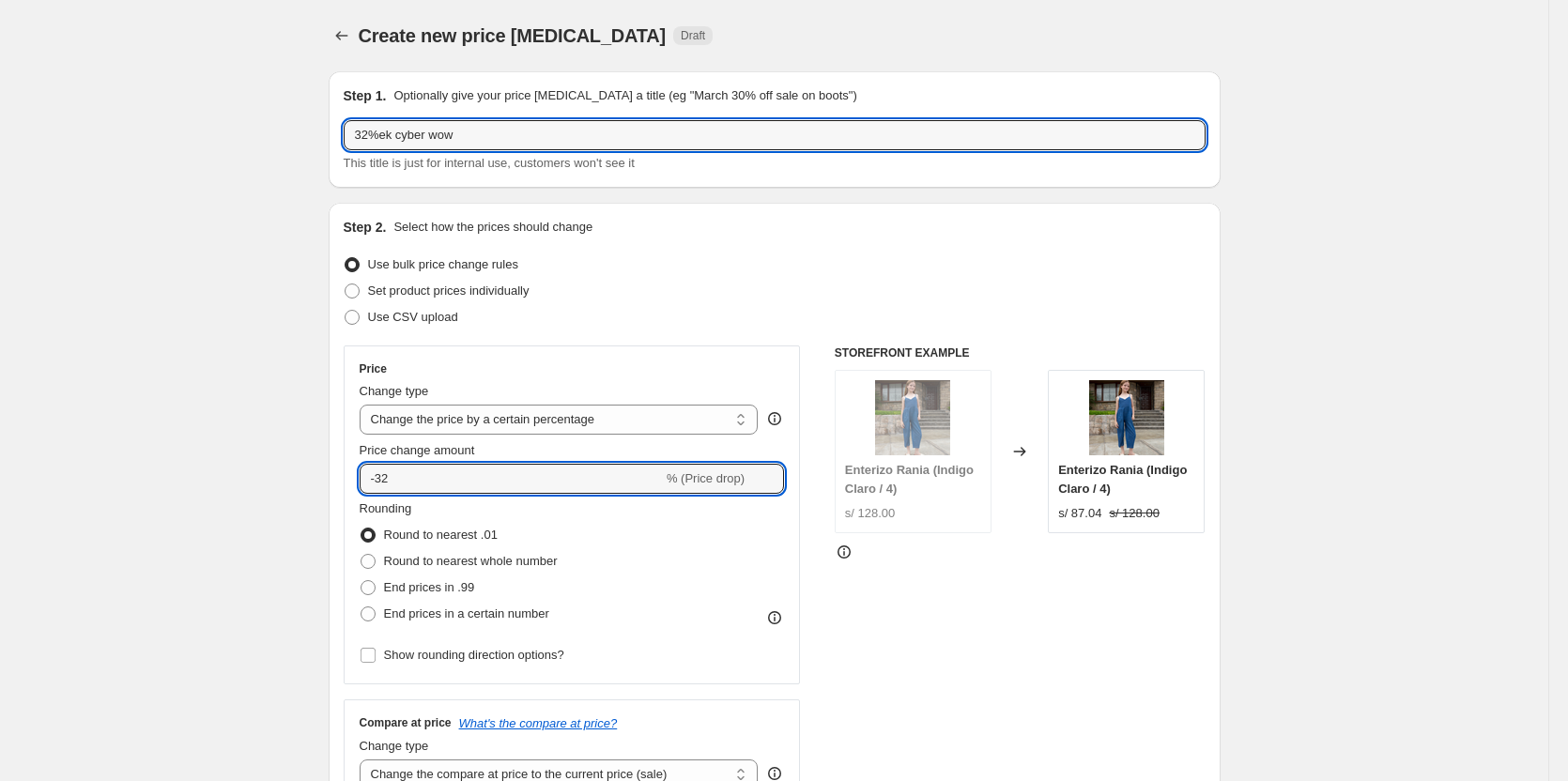 click on "-32" at bounding box center [511, 479] 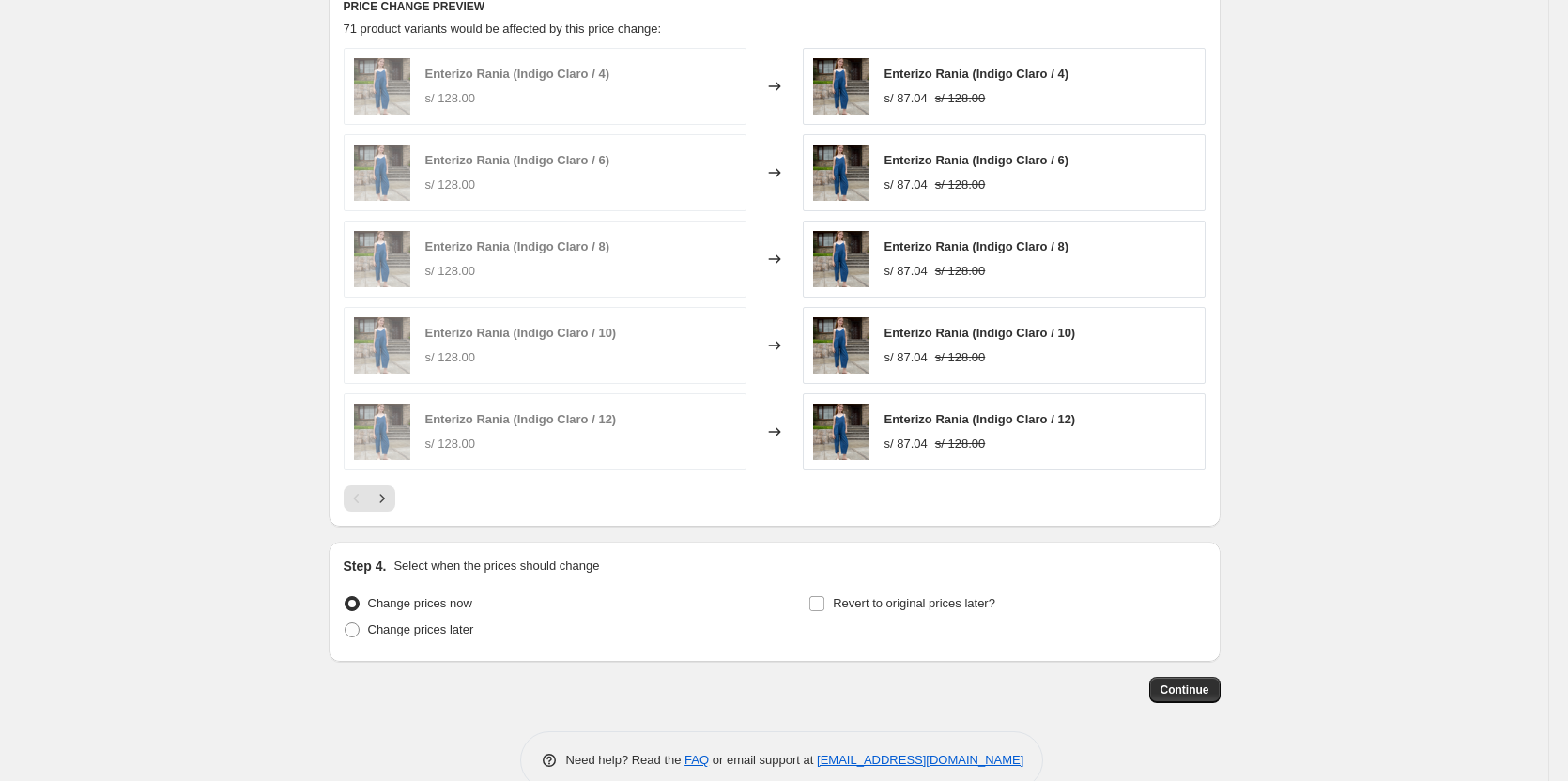 scroll, scrollTop: 1154, scrollLeft: 0, axis: vertical 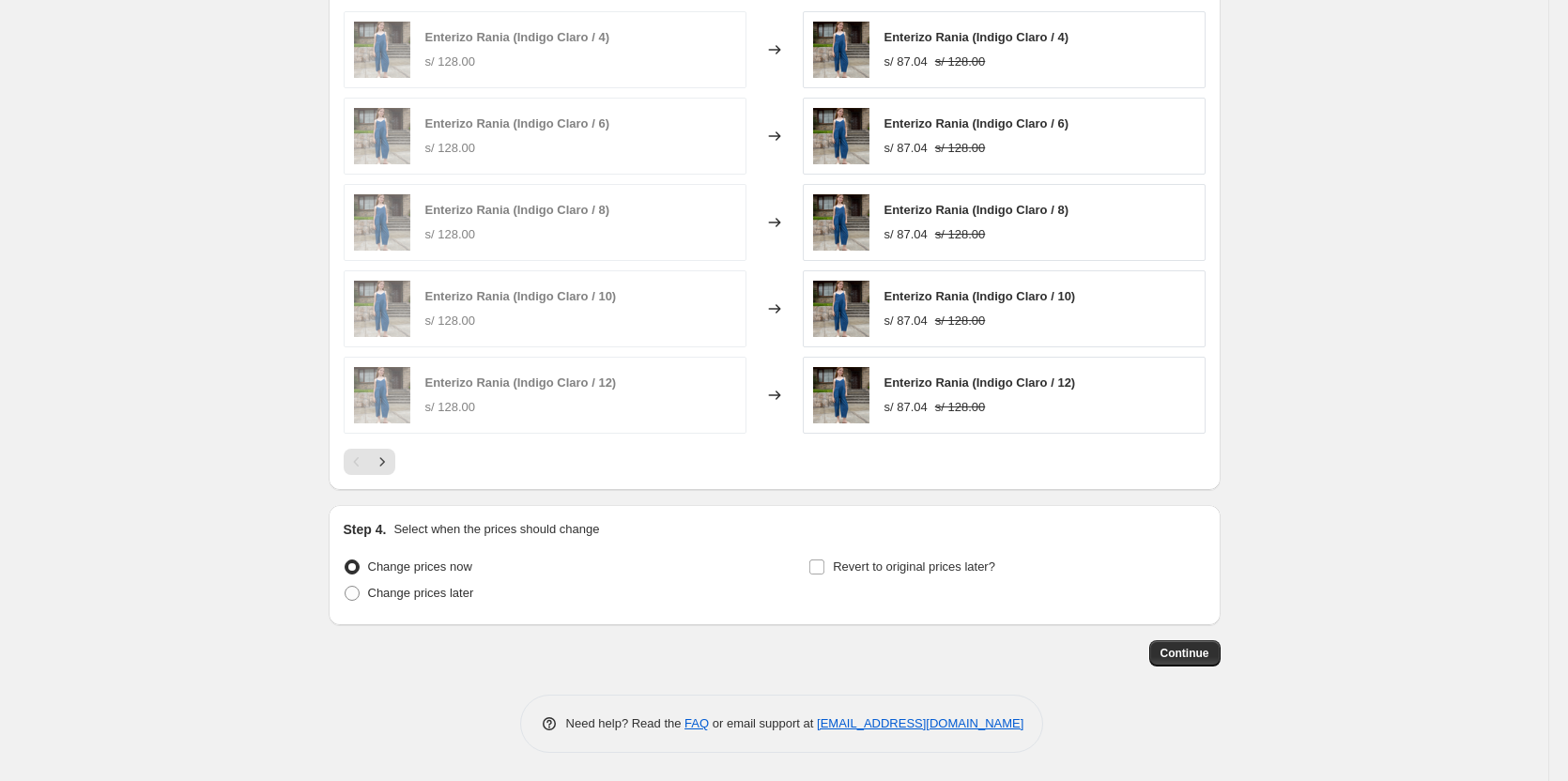 click at bounding box center [775, 462] 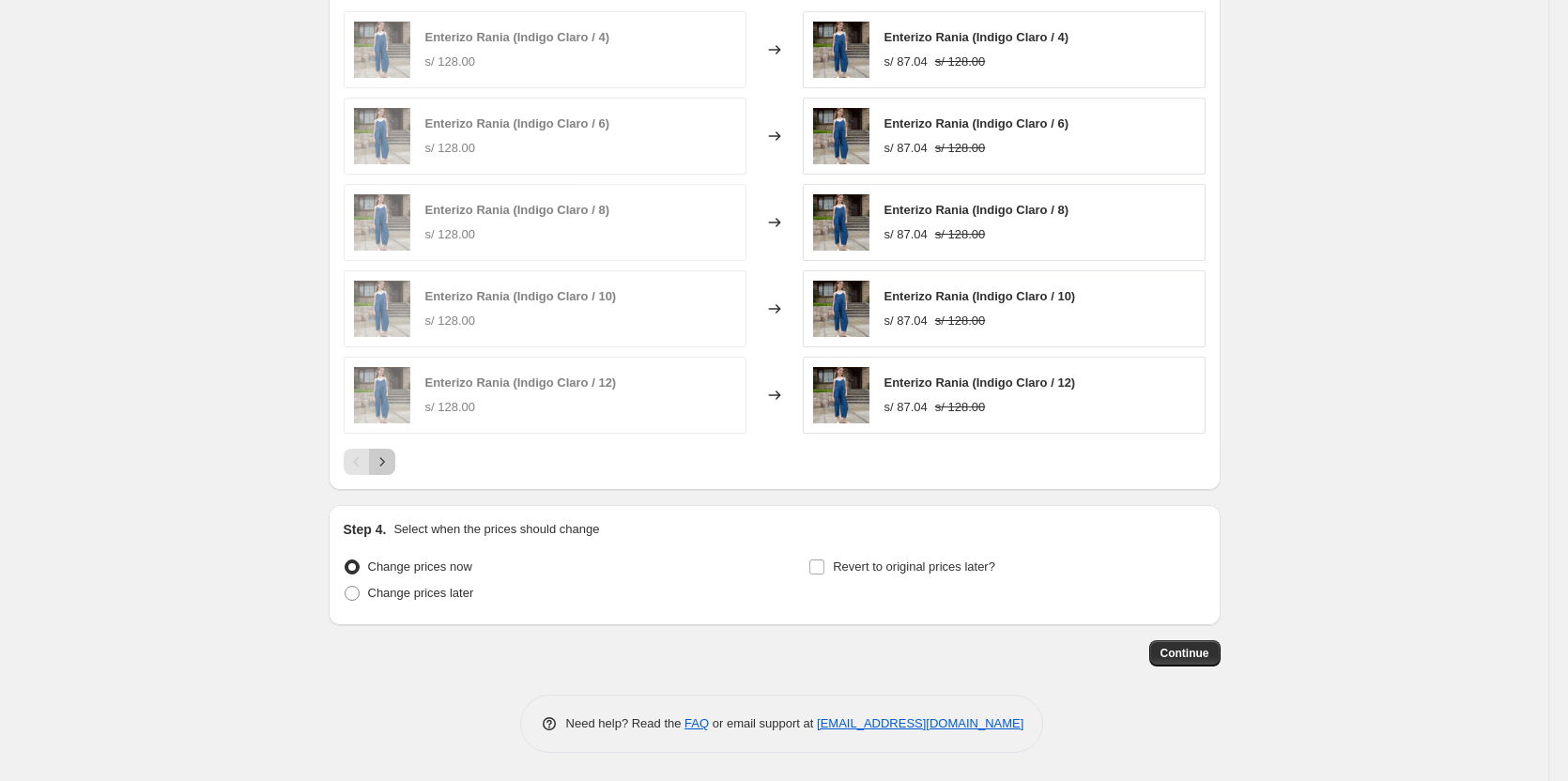 click 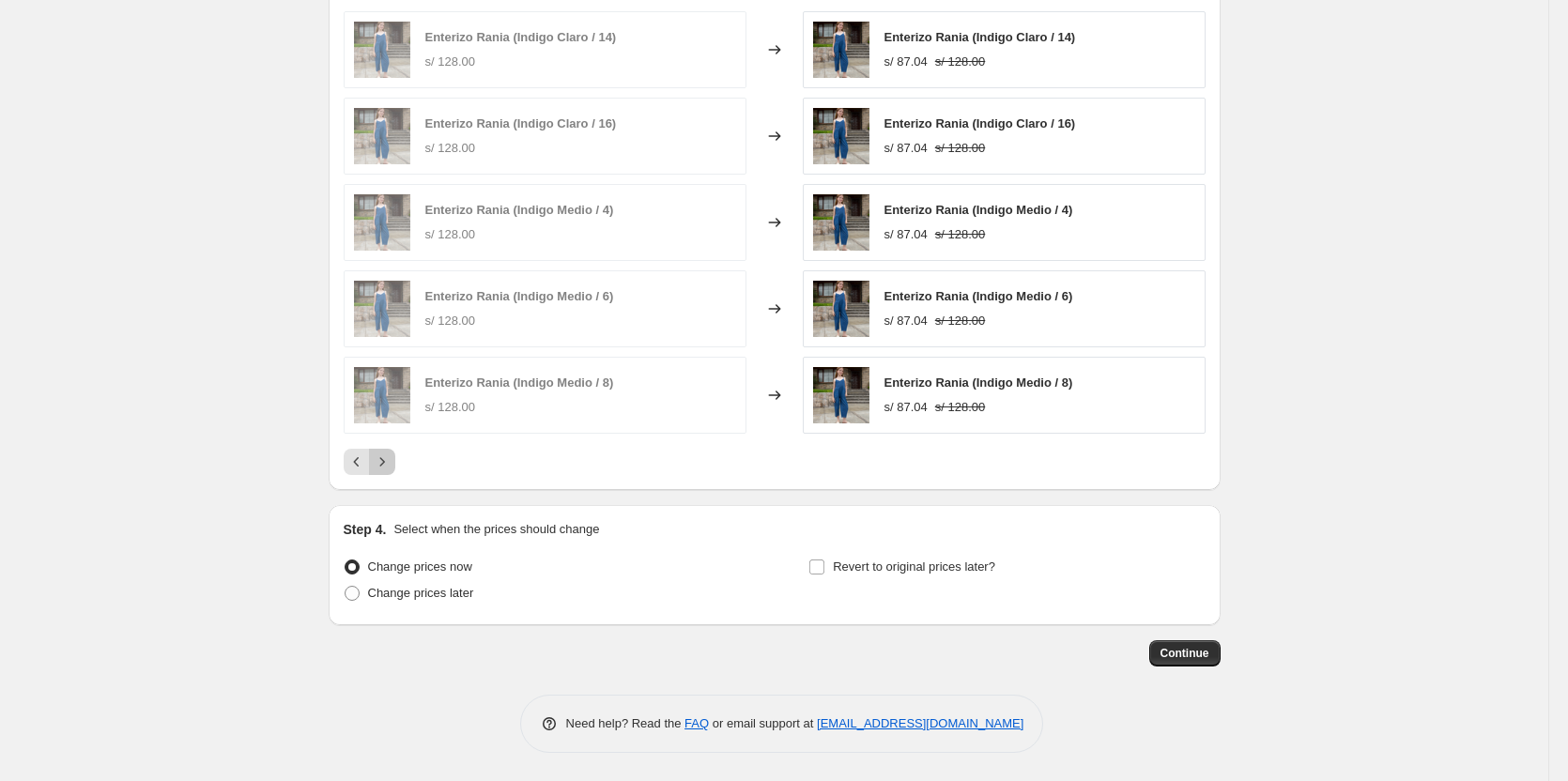 click 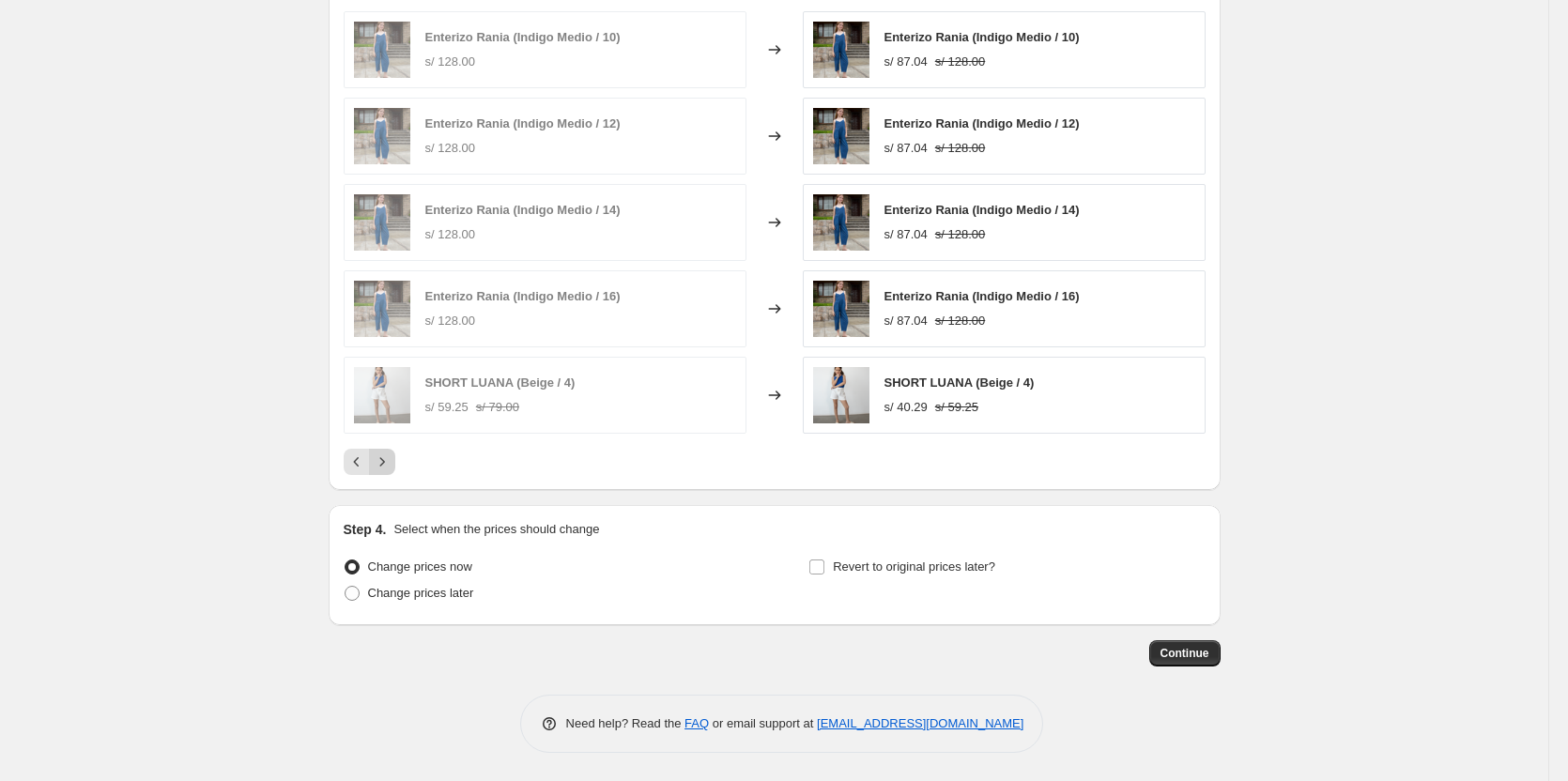click 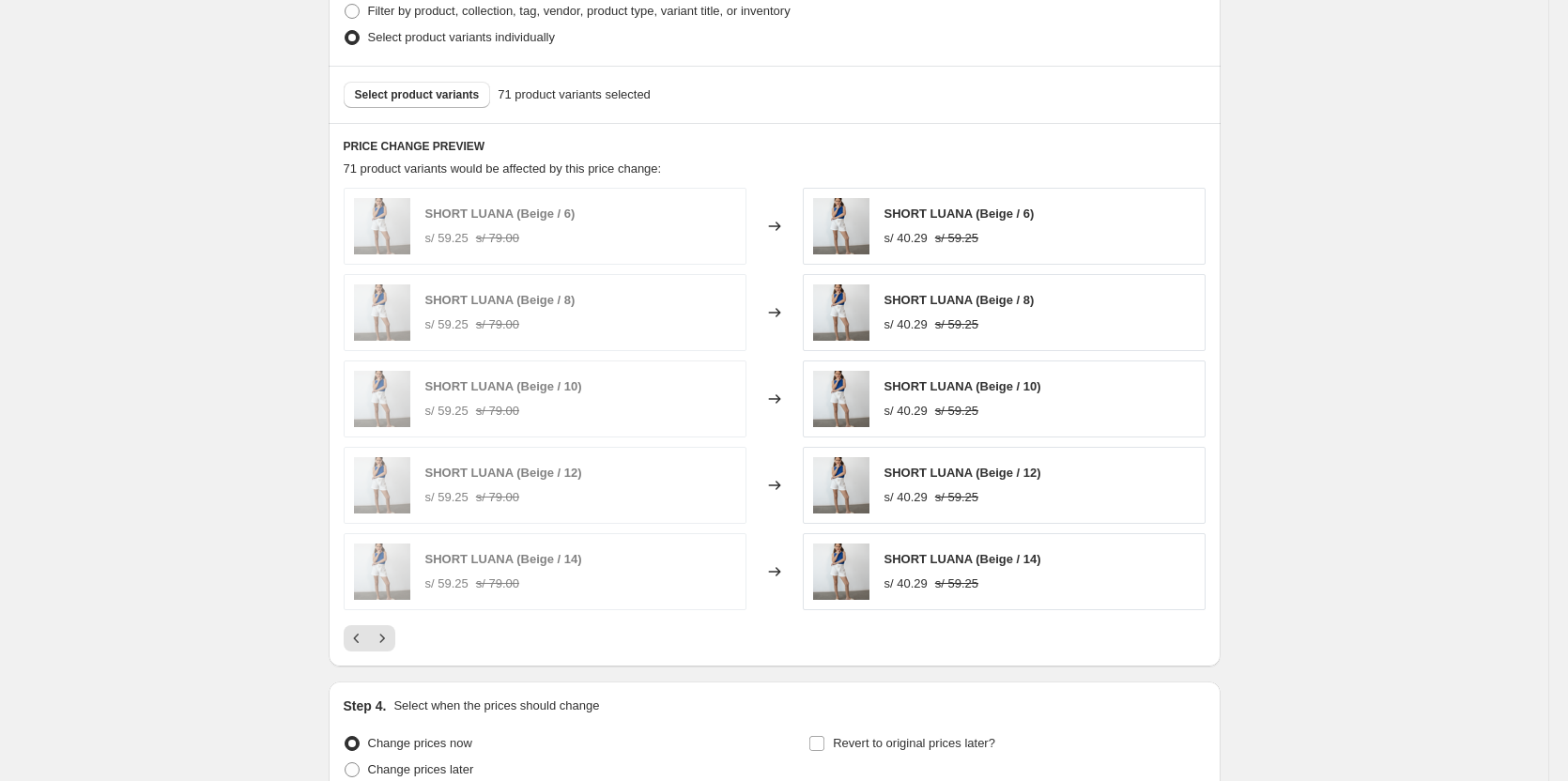 scroll, scrollTop: 966, scrollLeft: 0, axis: vertical 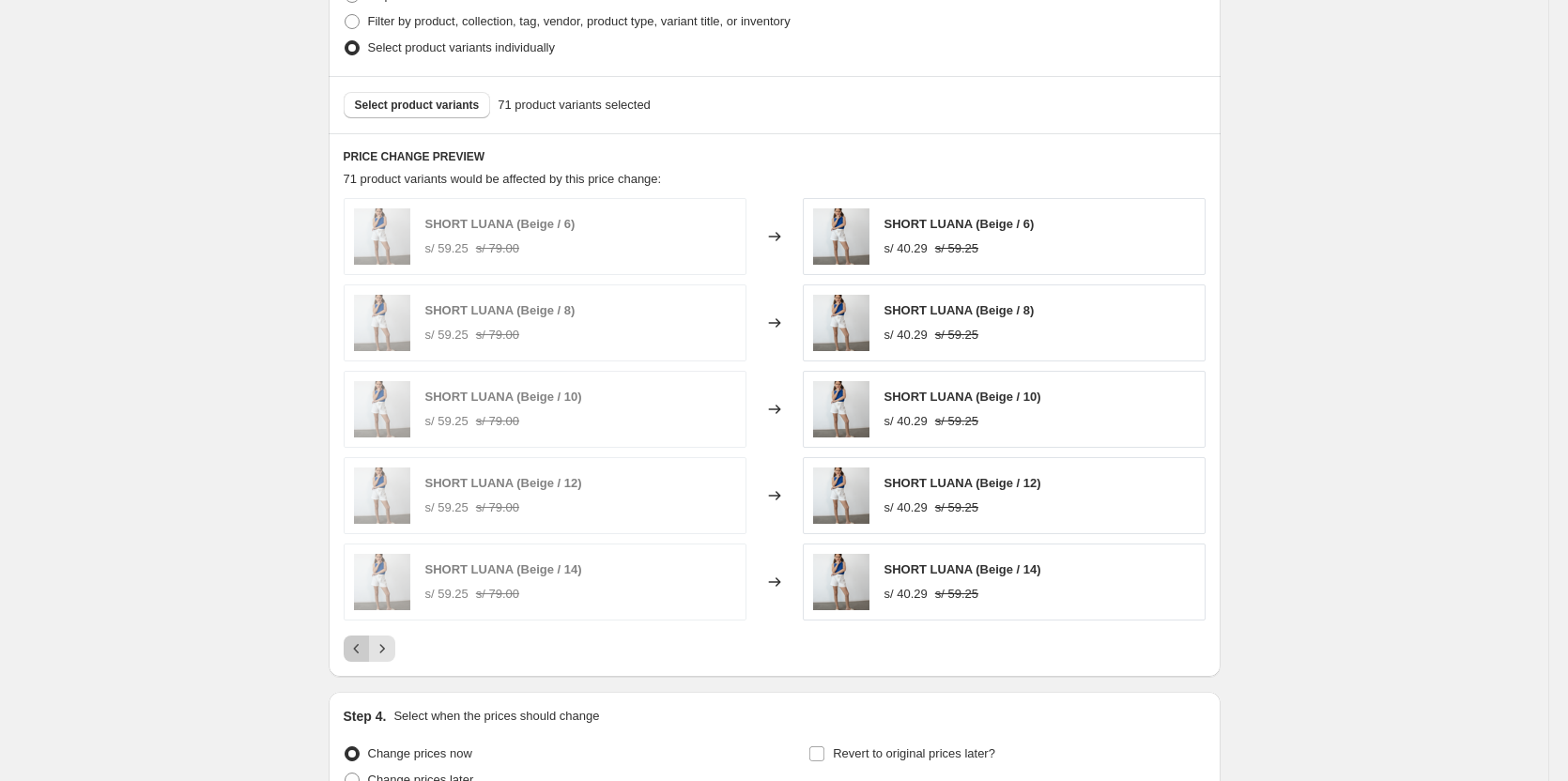 click 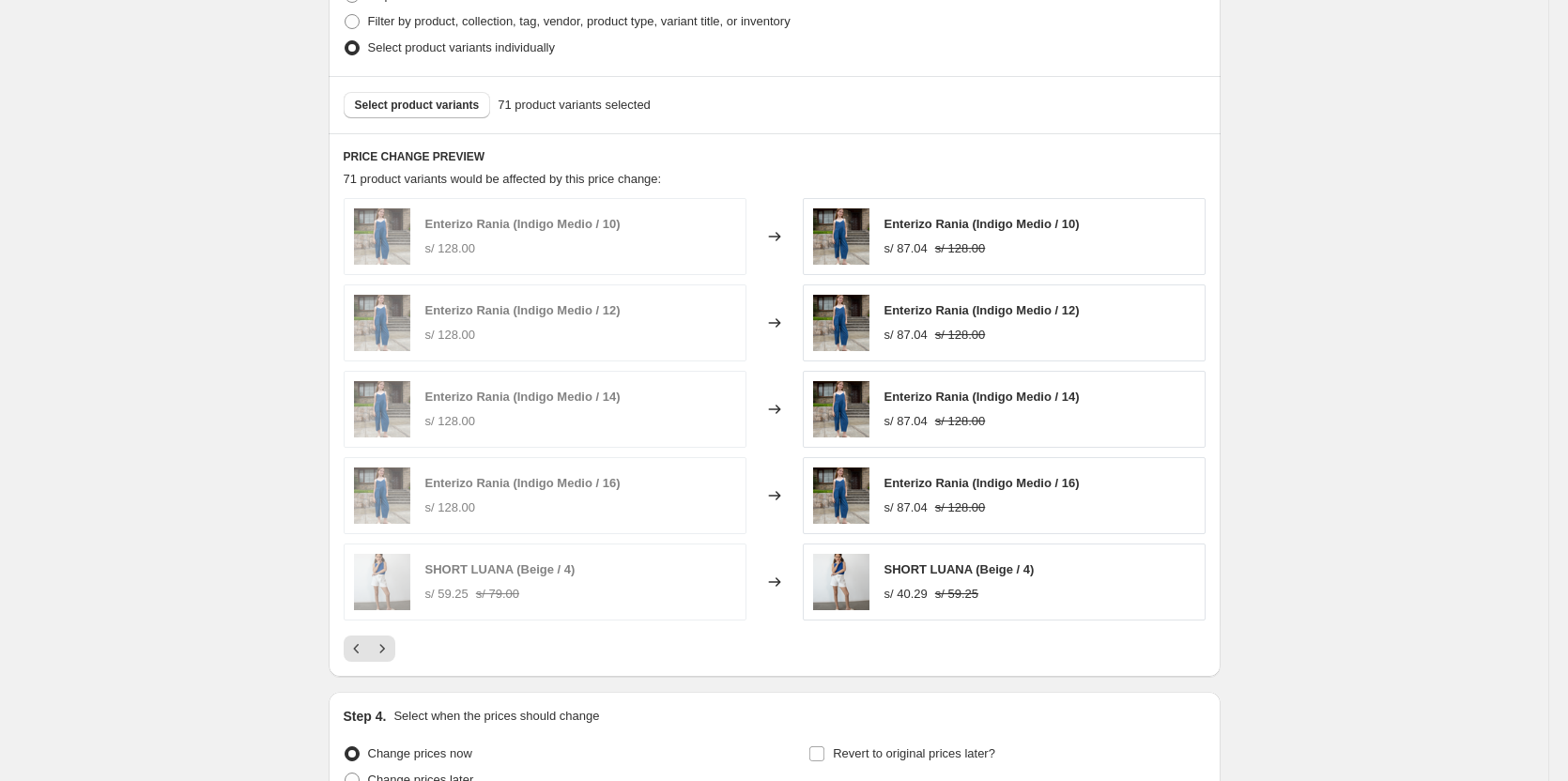 click on "Select product variants 71   product variants selected" at bounding box center [775, 104] 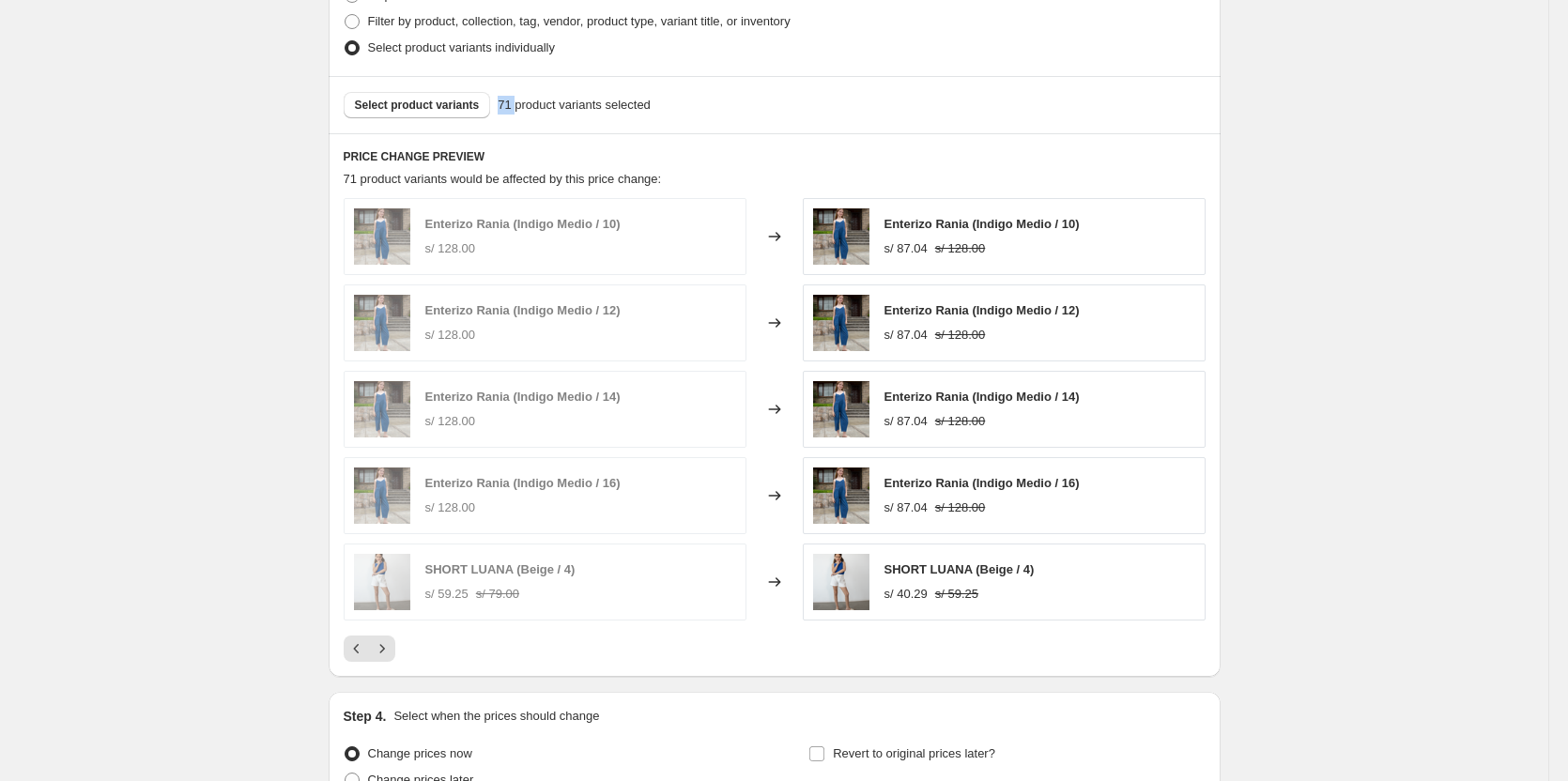 click on "Select product variants 71   product variants selected" at bounding box center [775, 104] 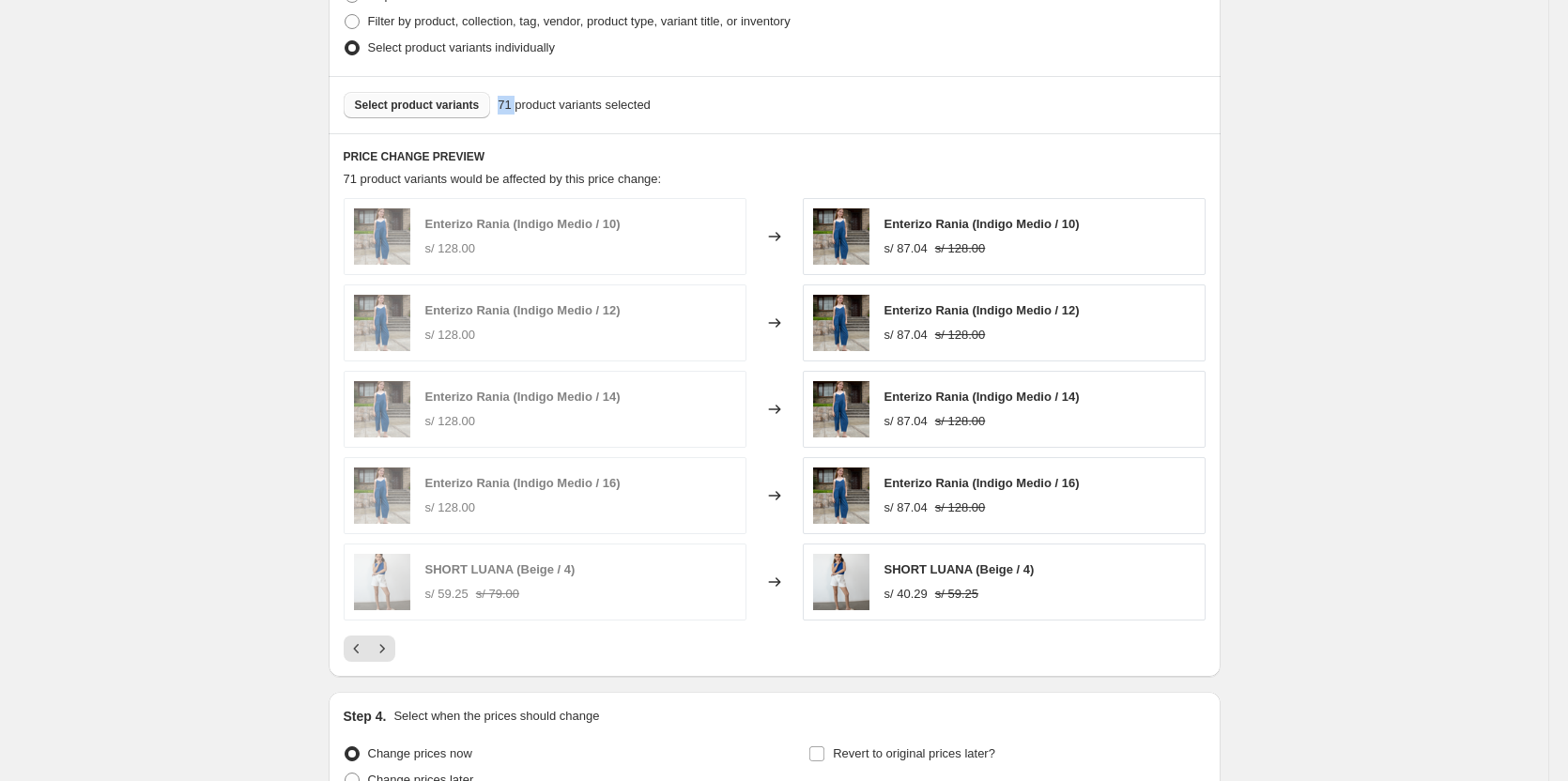 click on "Select product variants" at bounding box center [417, 105] 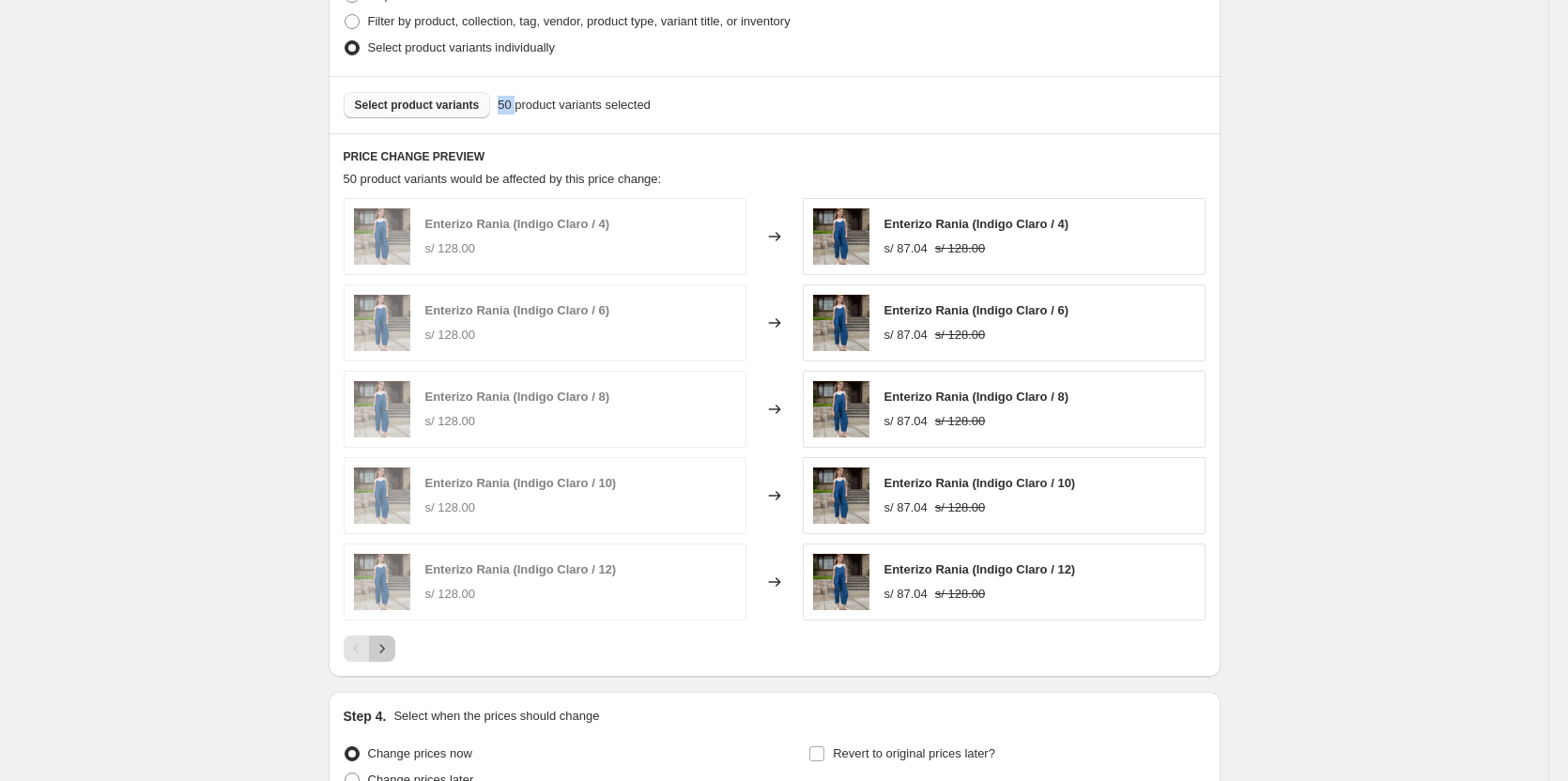 click at bounding box center [382, 649] 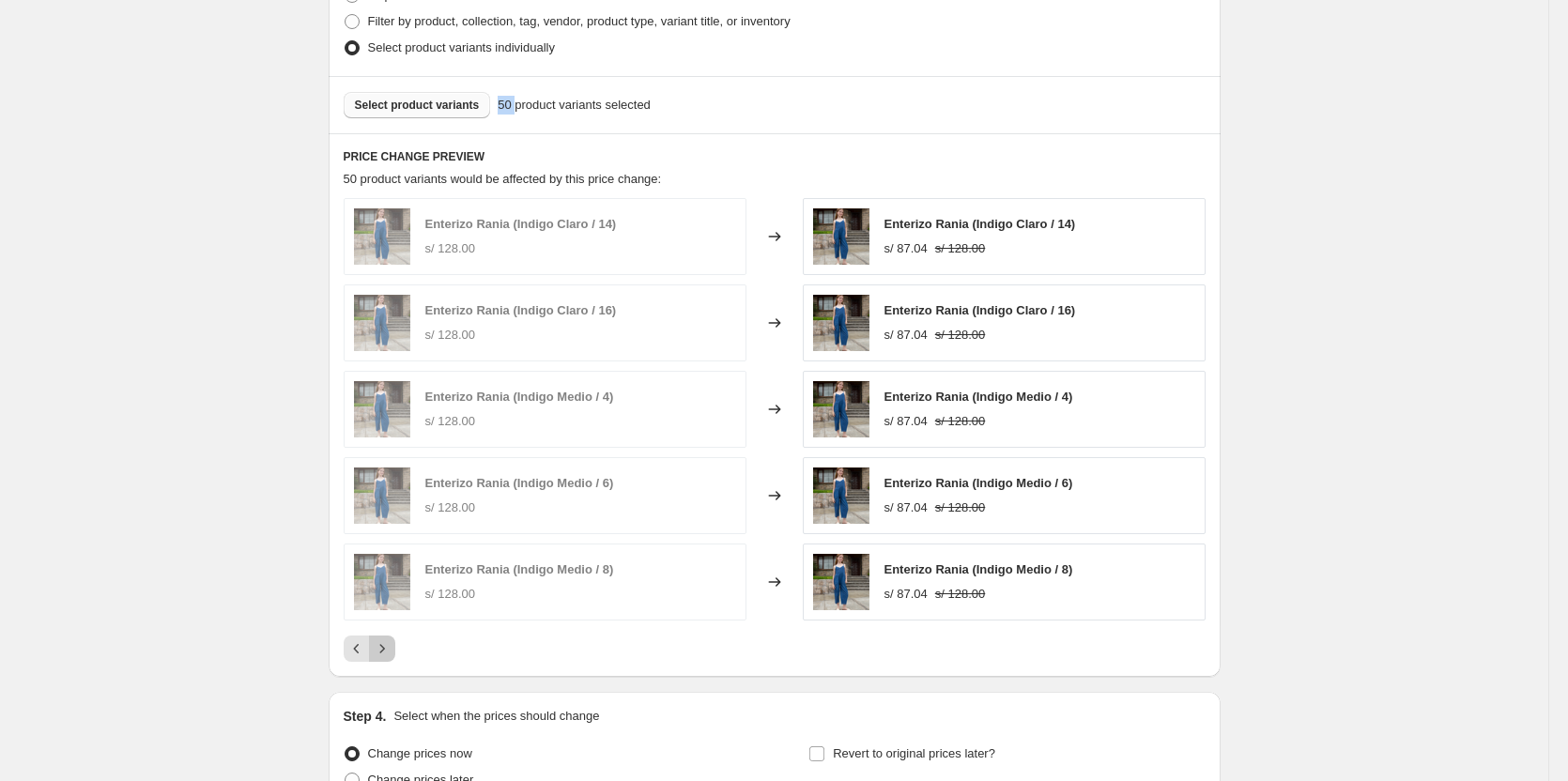 click 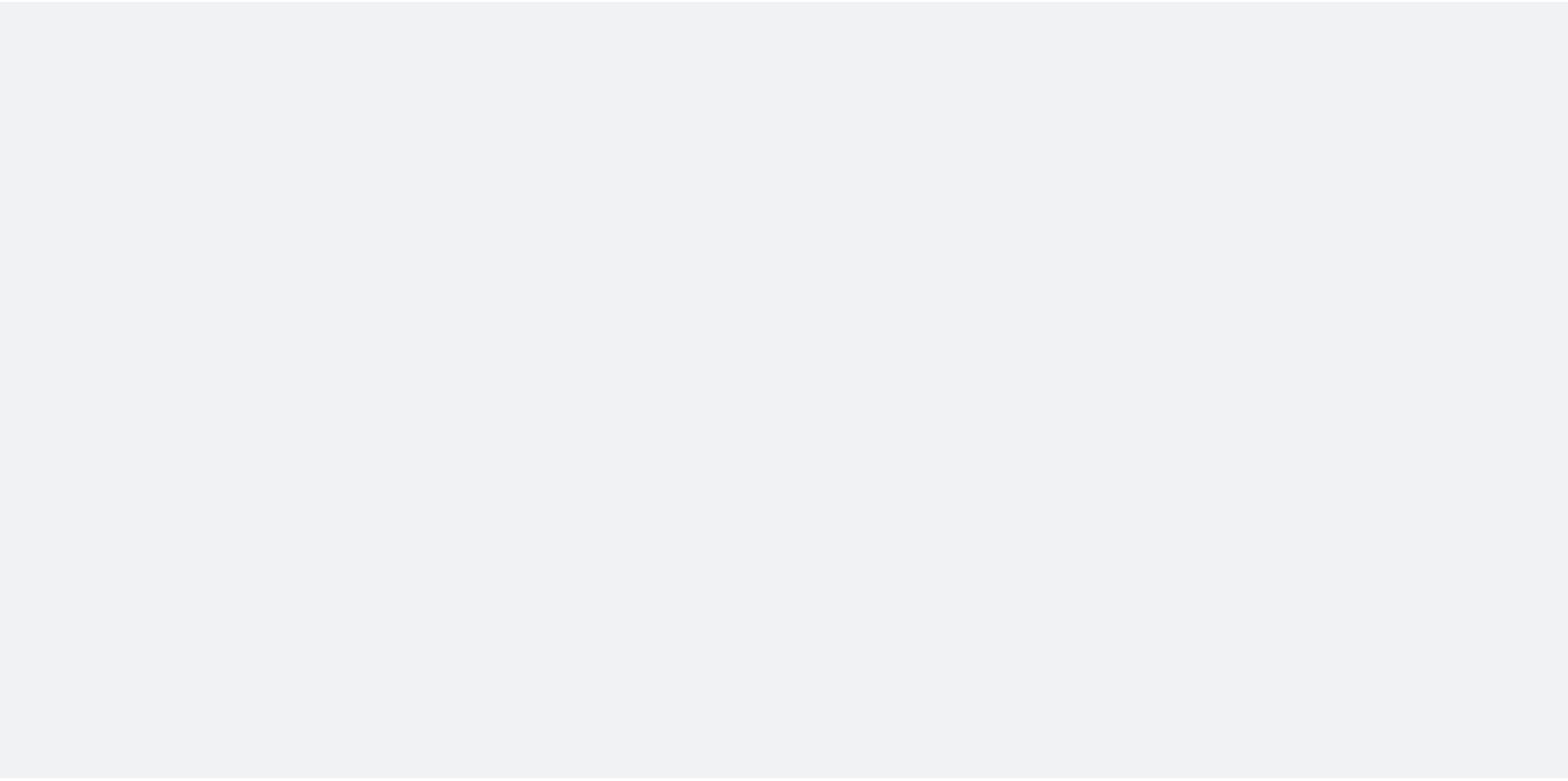 scroll, scrollTop: 0, scrollLeft: 0, axis: both 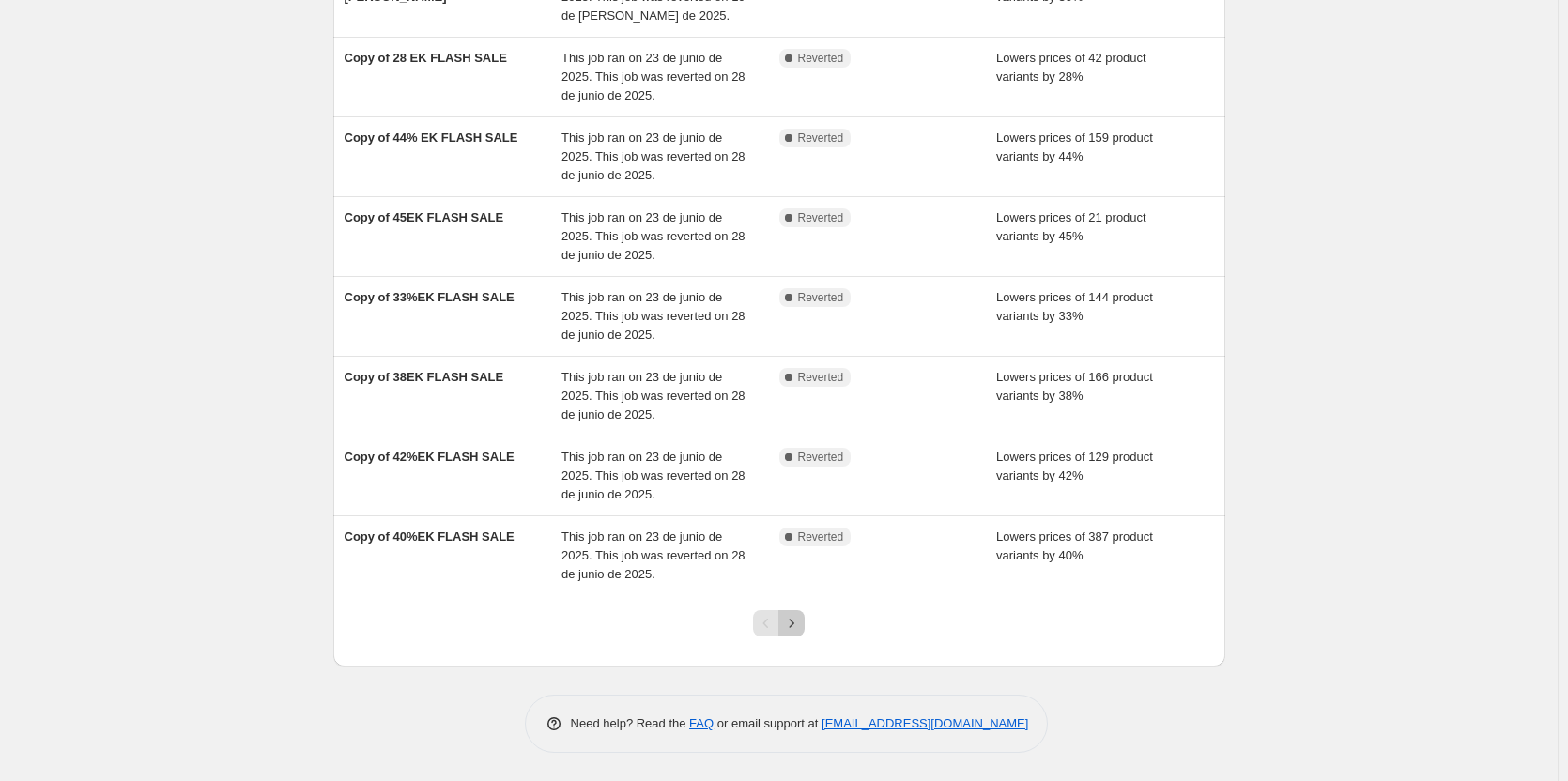 click at bounding box center [792, 623] 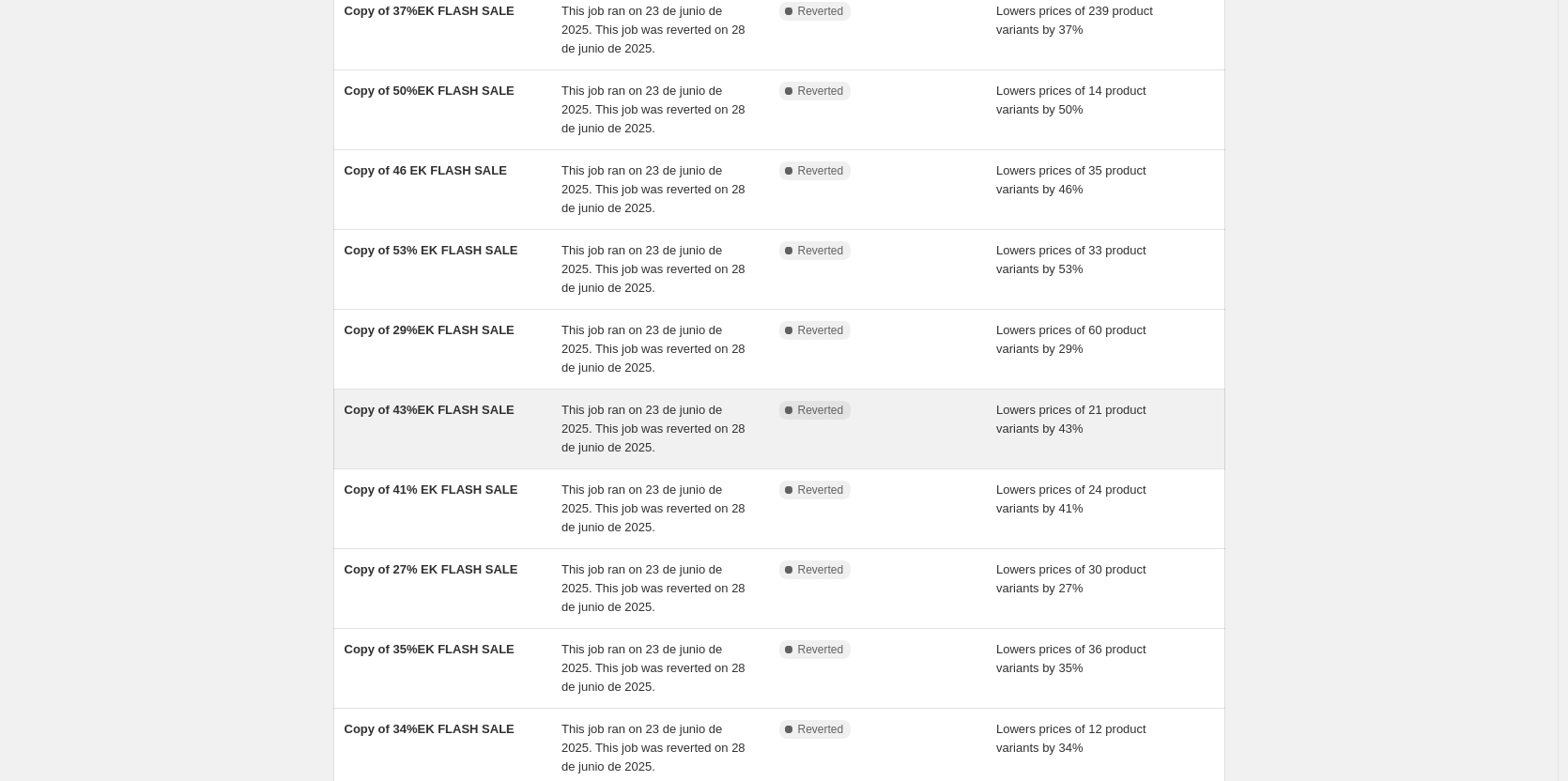 scroll, scrollTop: 374, scrollLeft: 0, axis: vertical 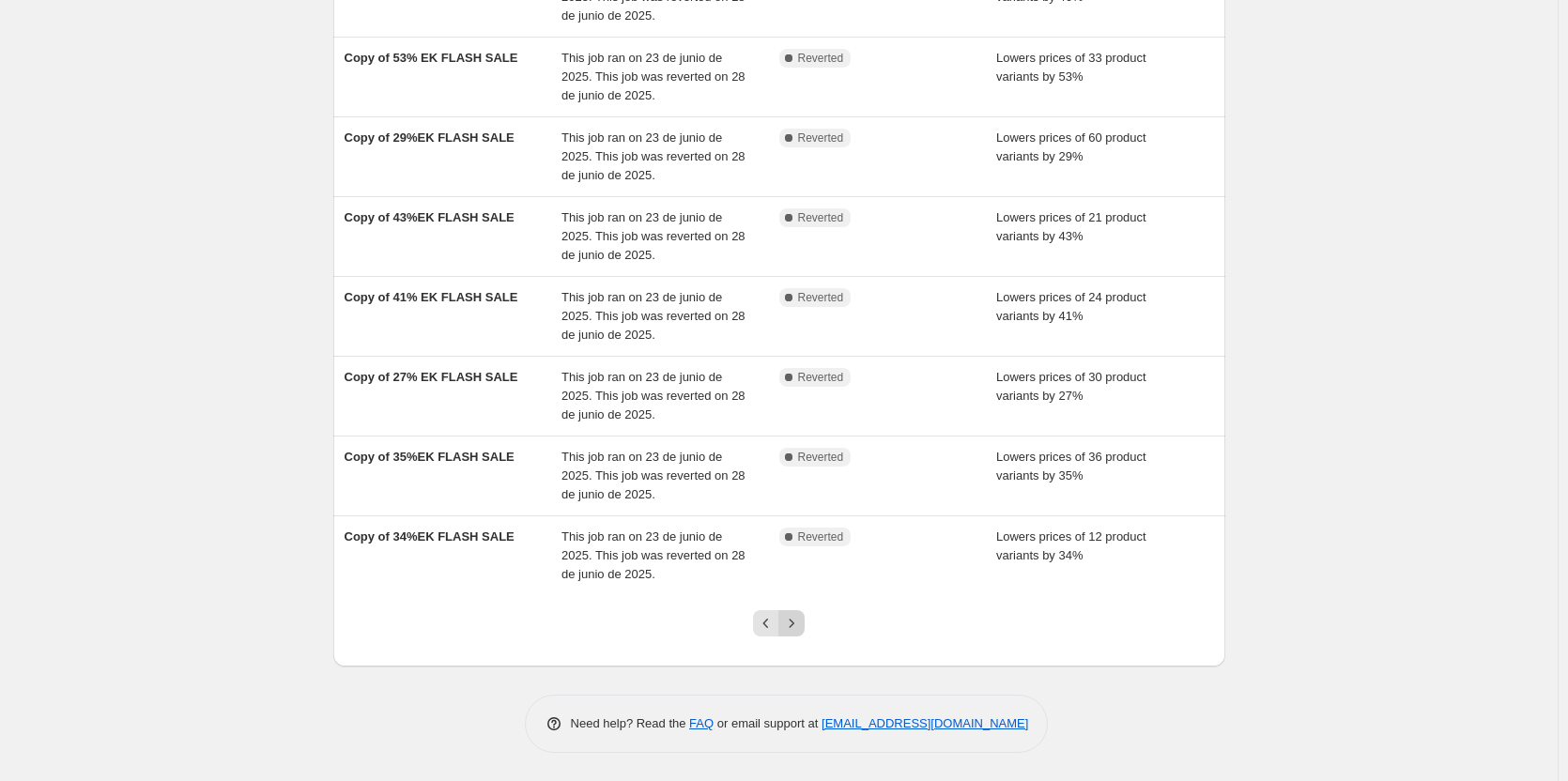 click 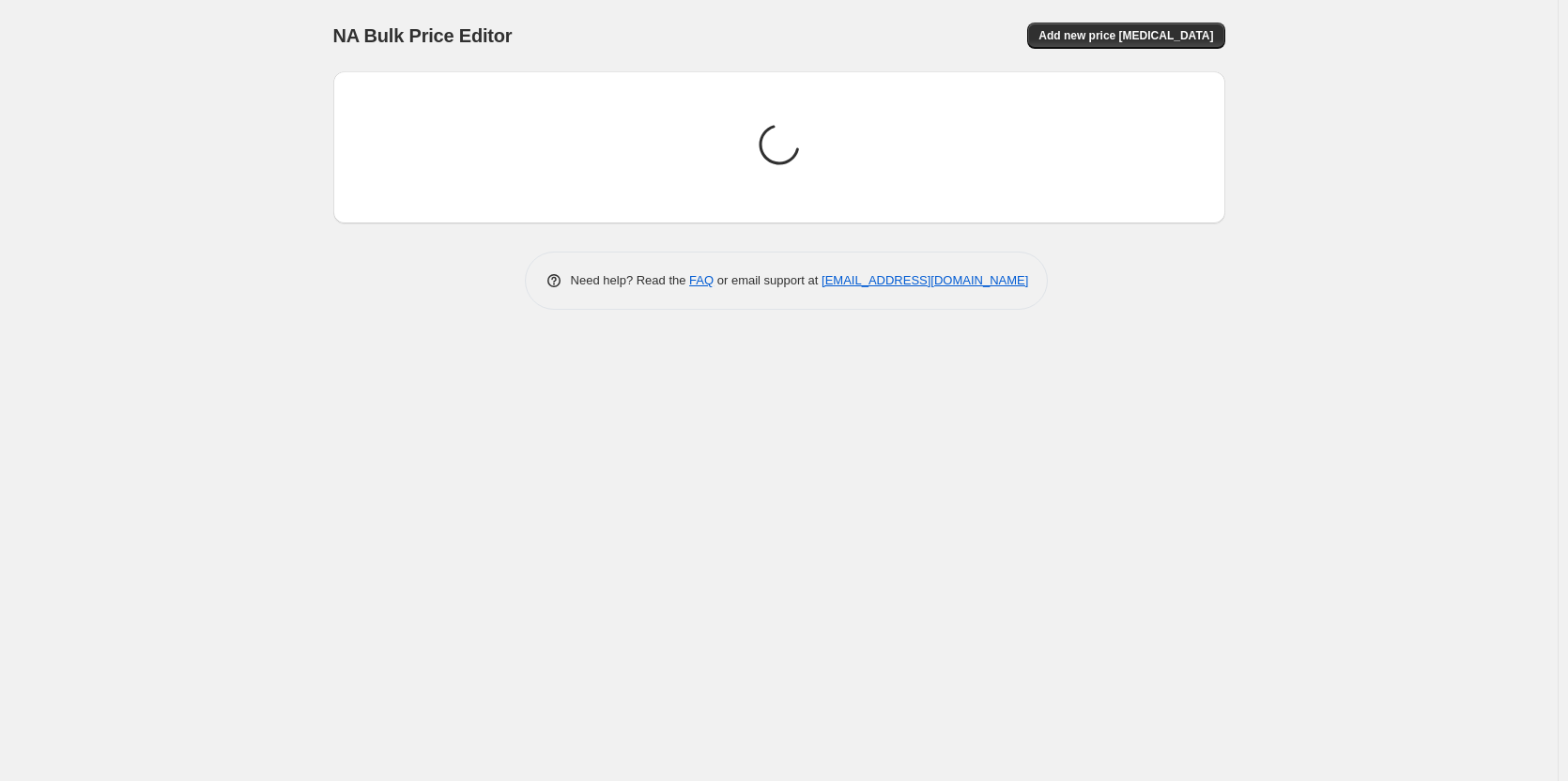 scroll, scrollTop: 0, scrollLeft: 0, axis: both 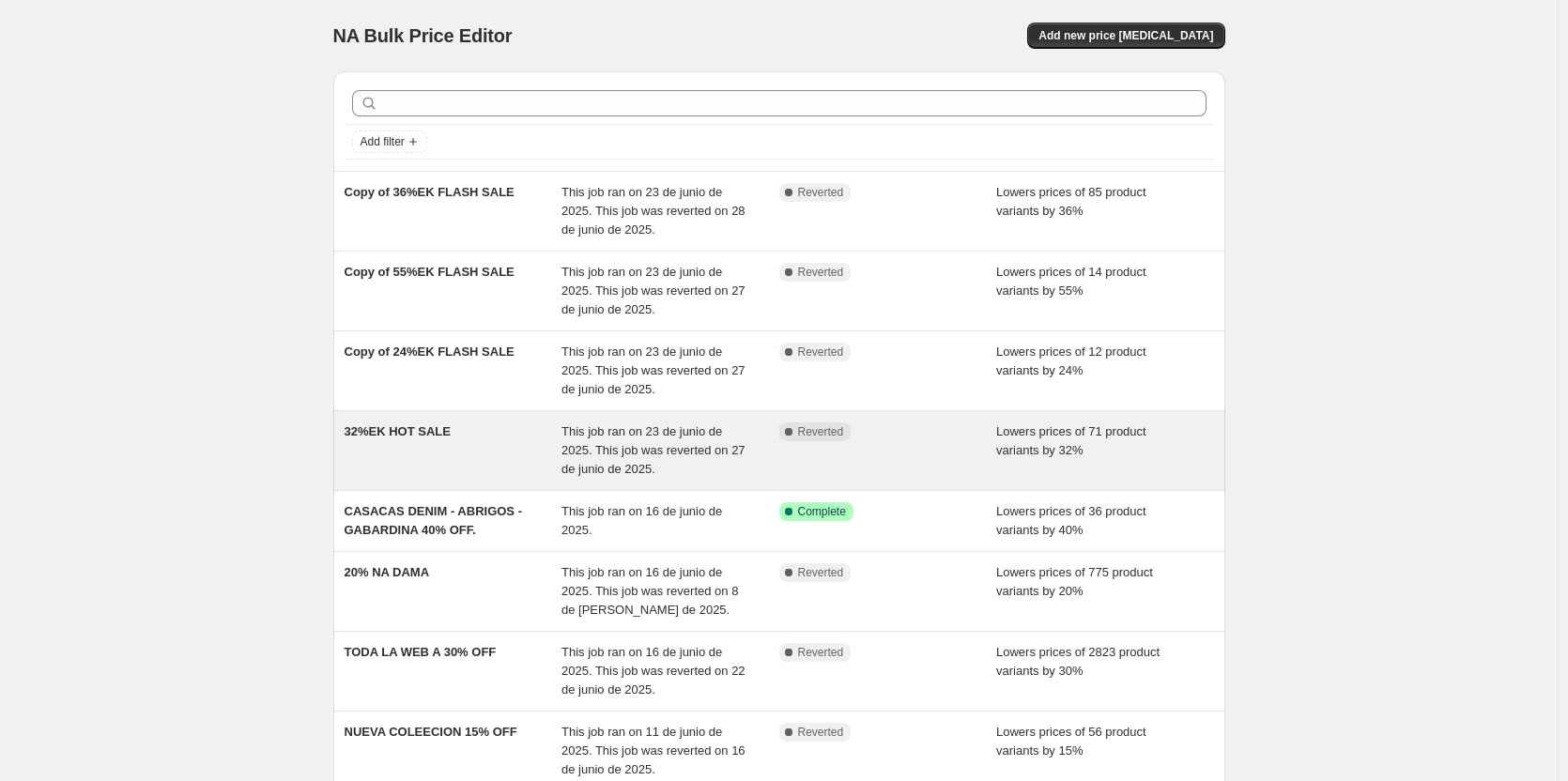 click on "32%EK HOT SALE" at bounding box center [453, 451] 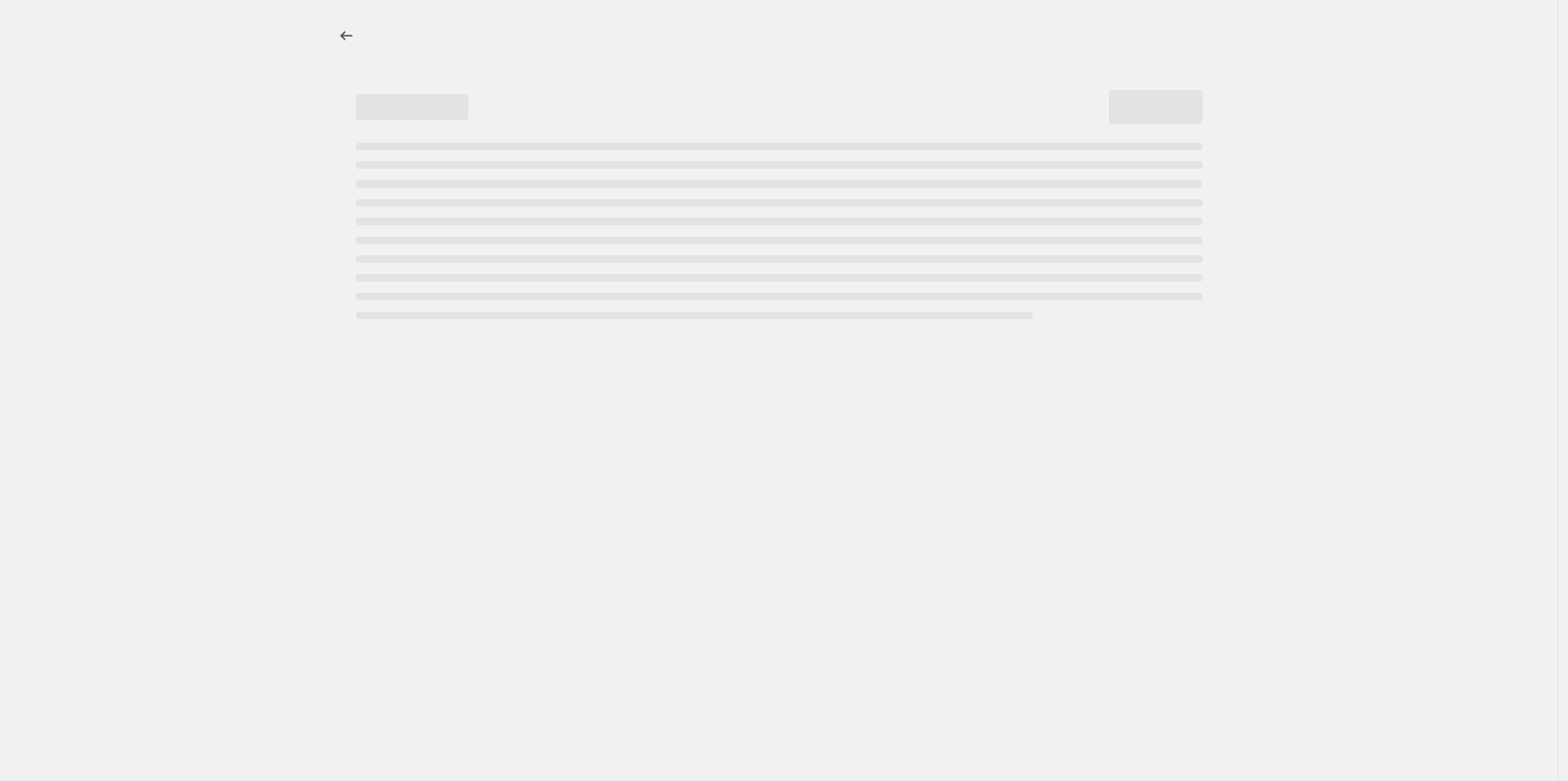select on "percentage" 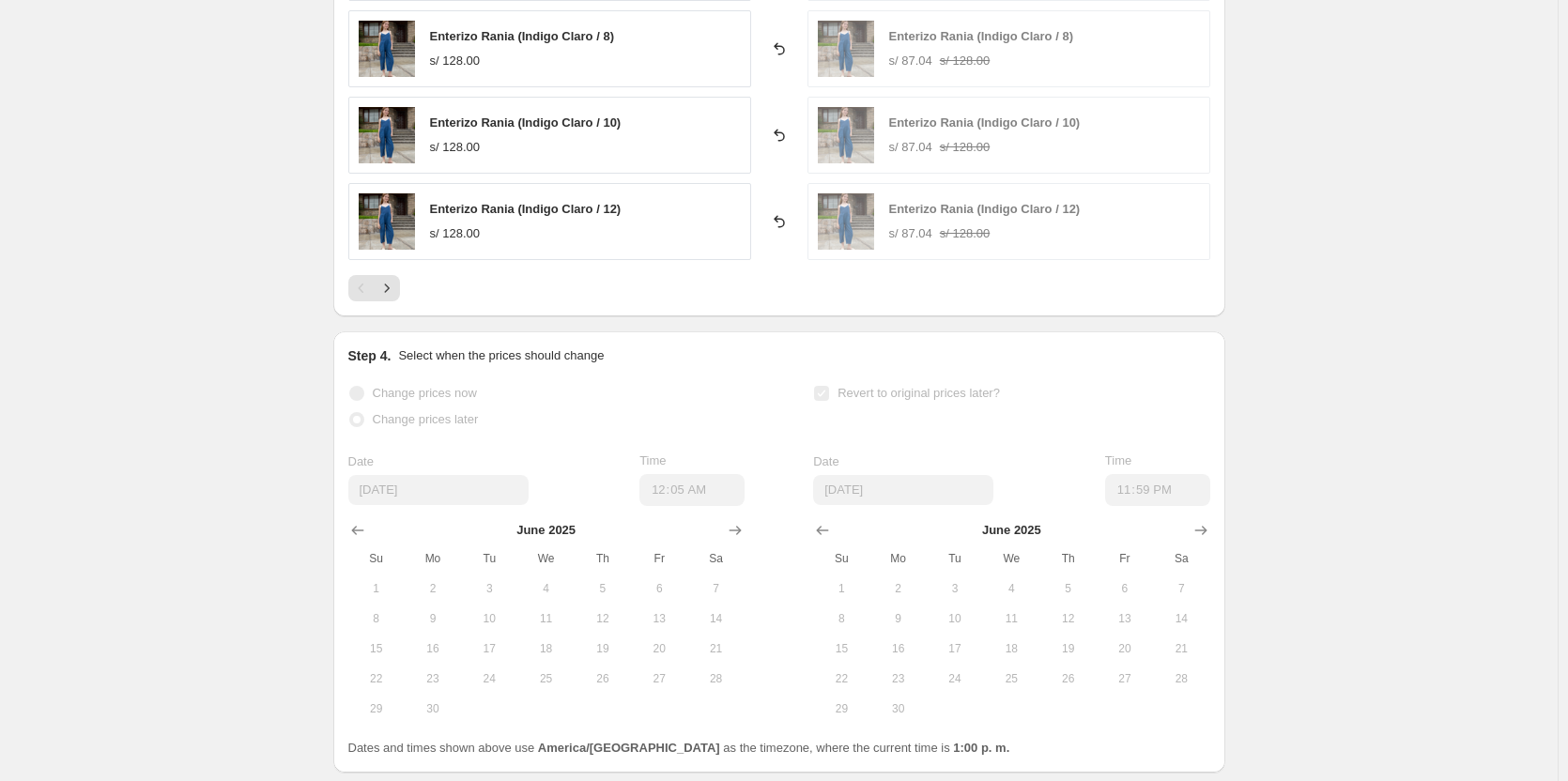 scroll, scrollTop: 1557, scrollLeft: 0, axis: vertical 